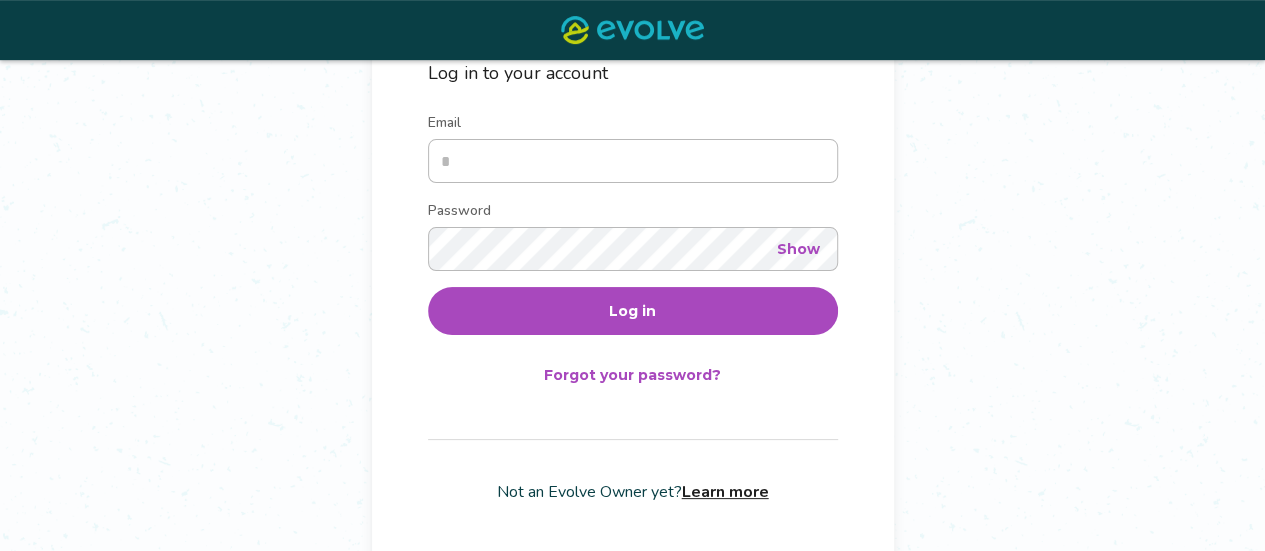 scroll, scrollTop: 271, scrollLeft: 0, axis: vertical 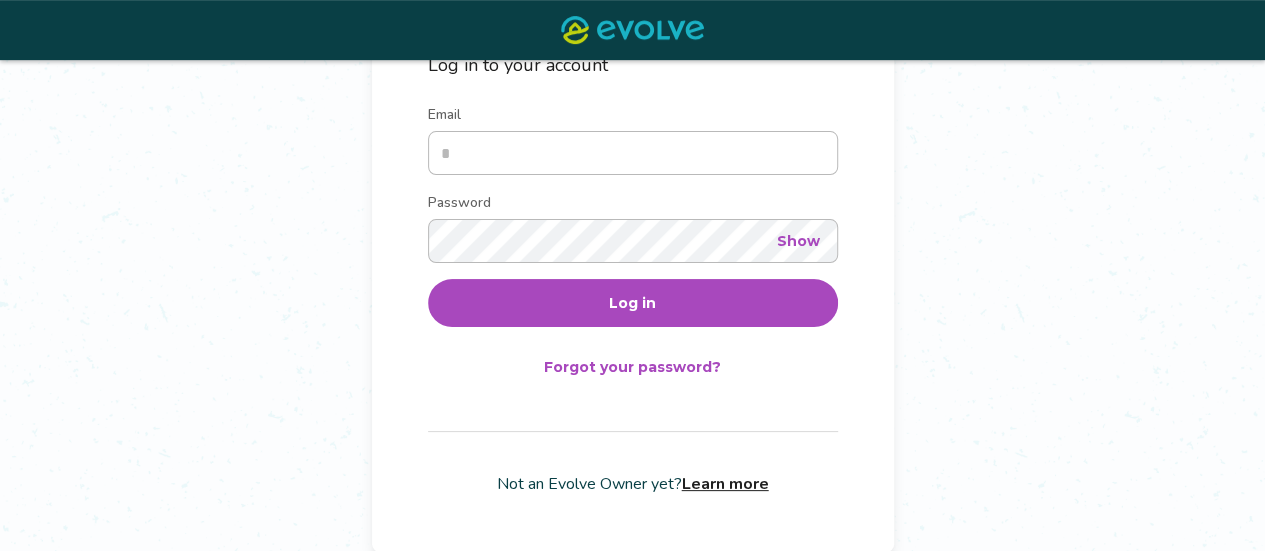 type on "**********" 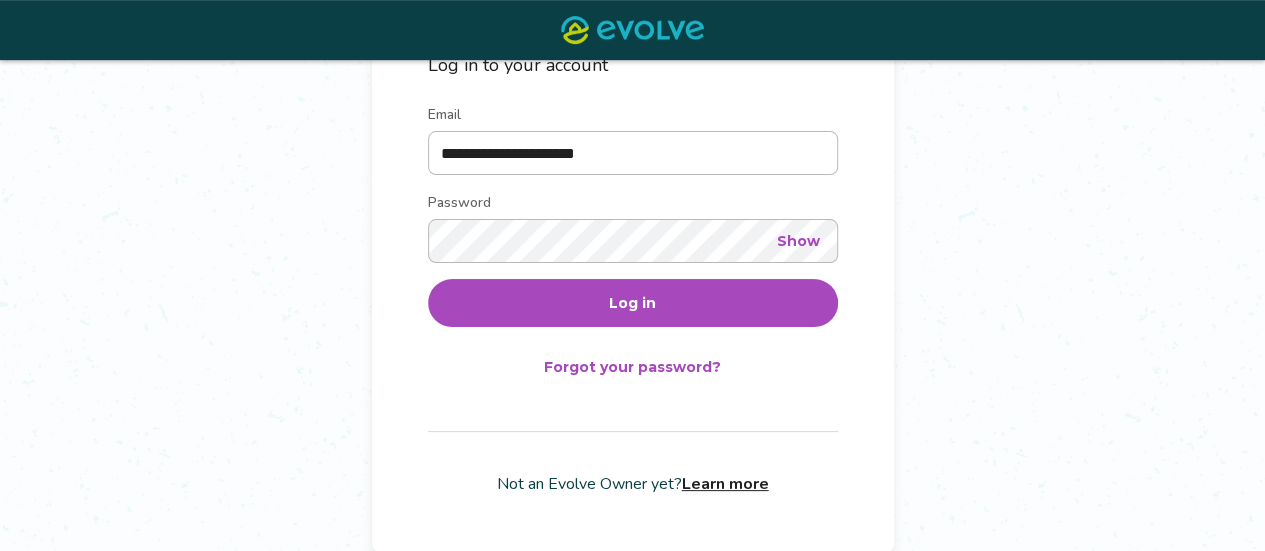 click on "Log in" at bounding box center [633, 303] 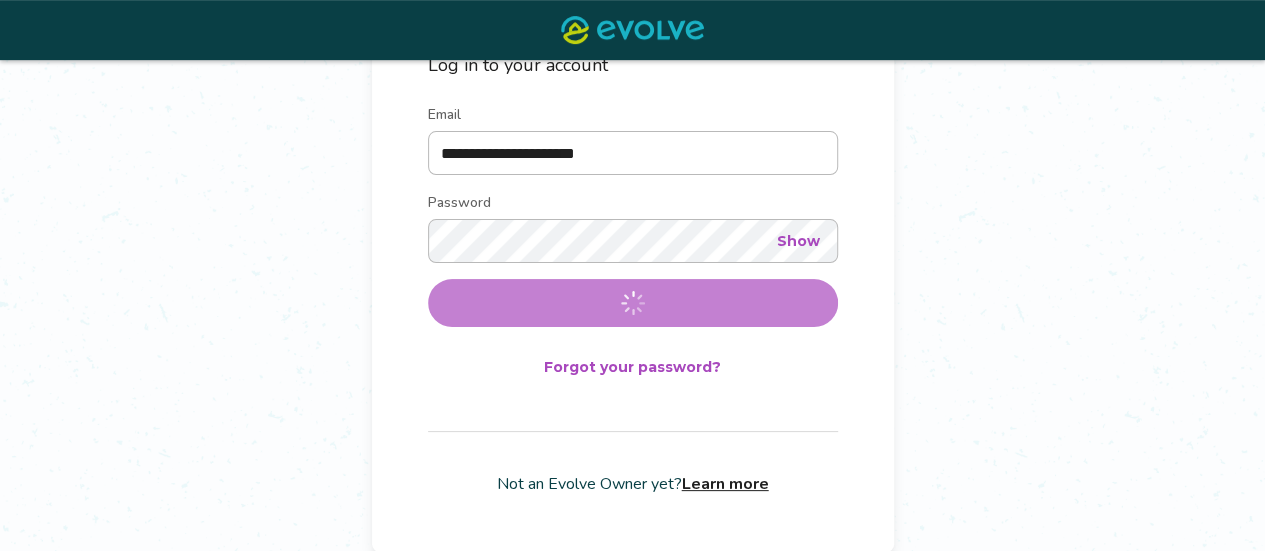scroll, scrollTop: 0, scrollLeft: 0, axis: both 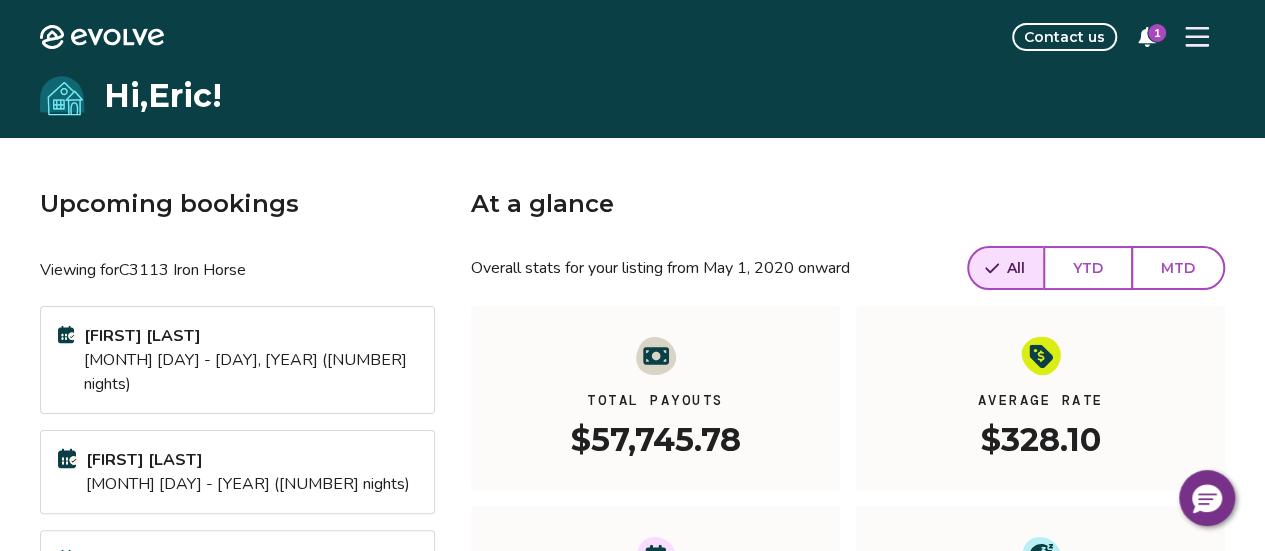 click 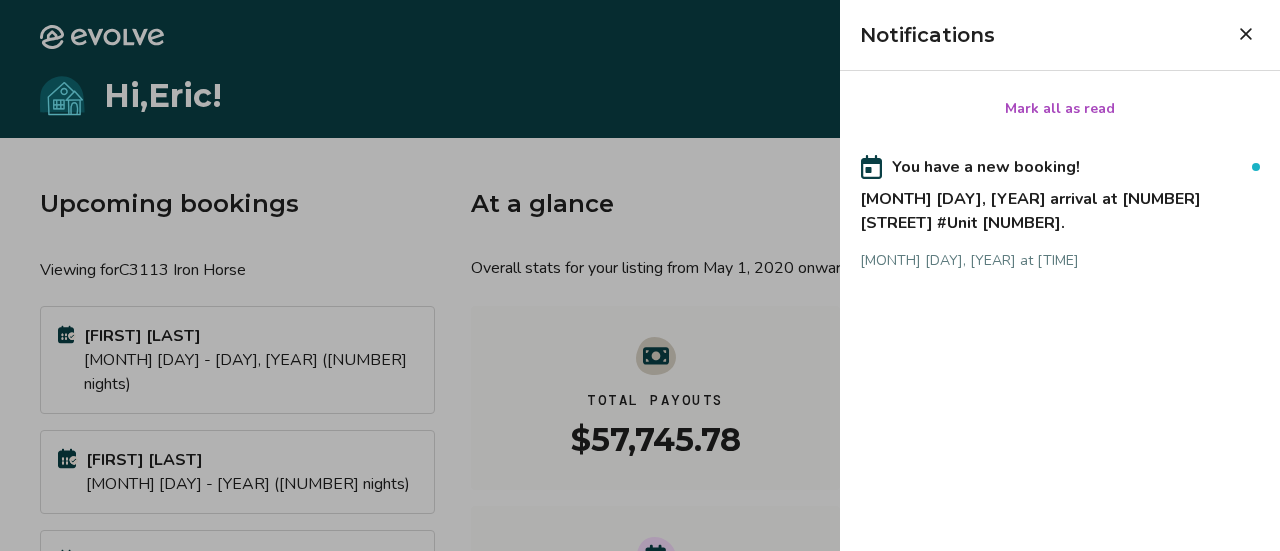 click at bounding box center [1246, 34] 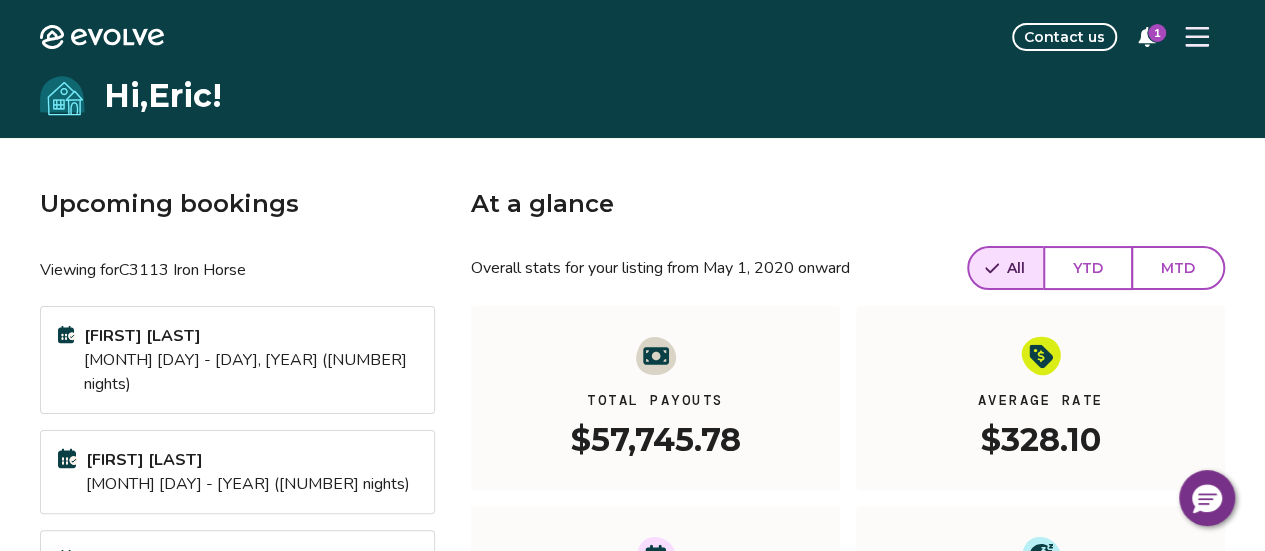 click 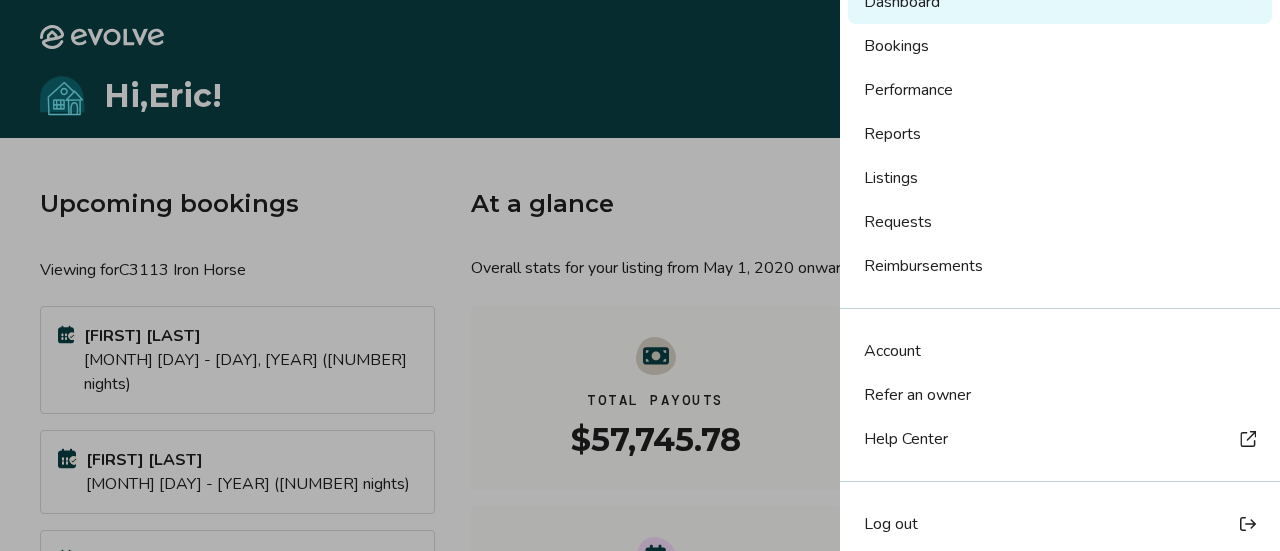 scroll, scrollTop: 128, scrollLeft: 0, axis: vertical 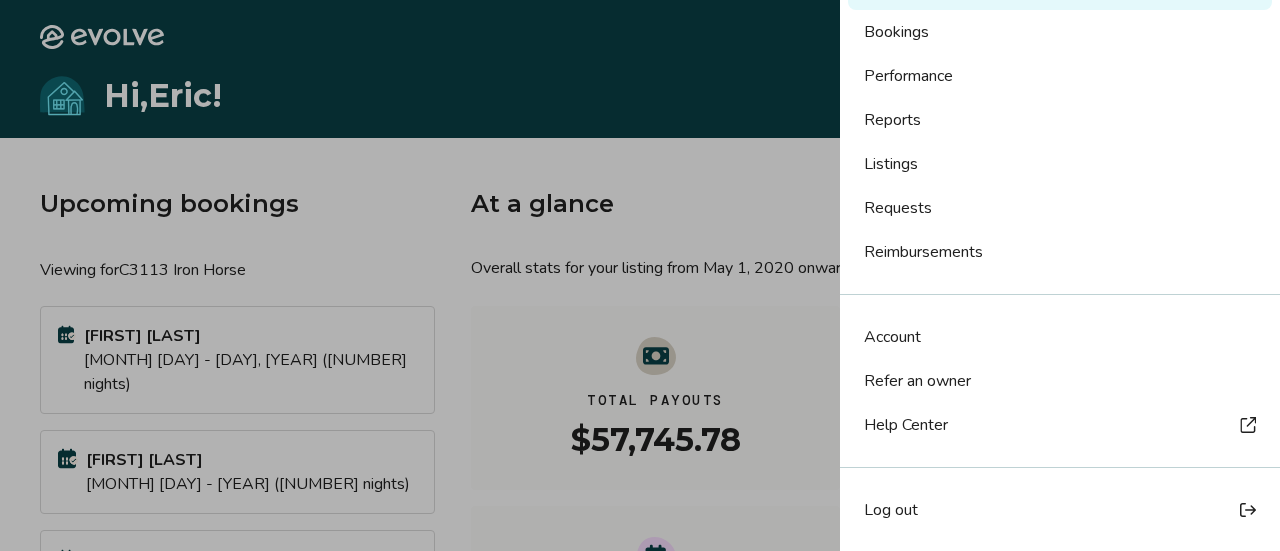click on "Account" at bounding box center [892, 337] 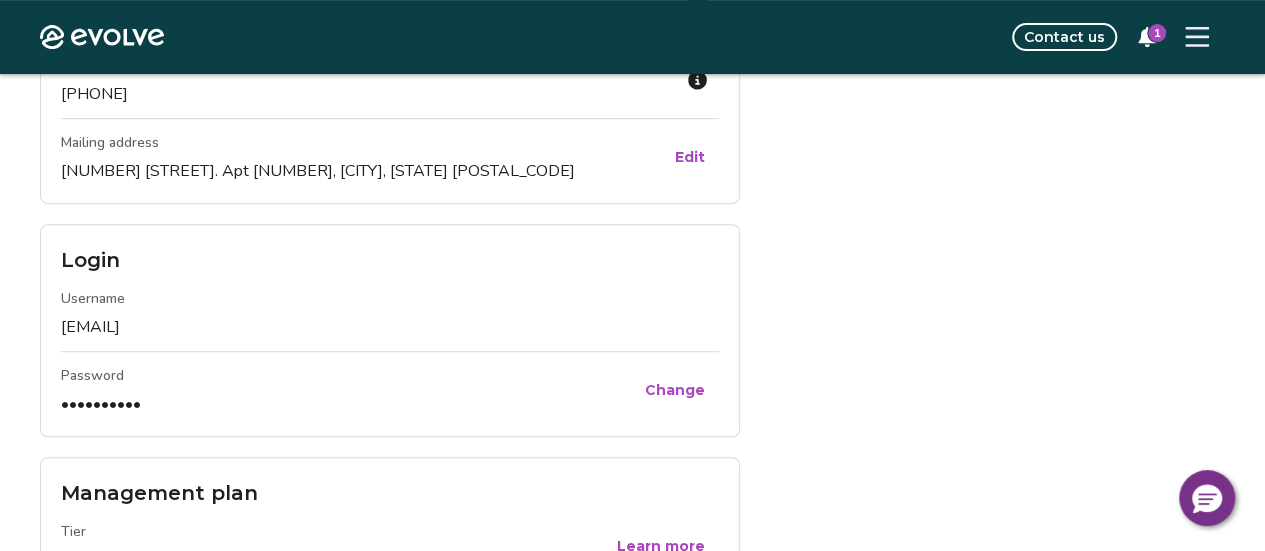 scroll, scrollTop: 300, scrollLeft: 0, axis: vertical 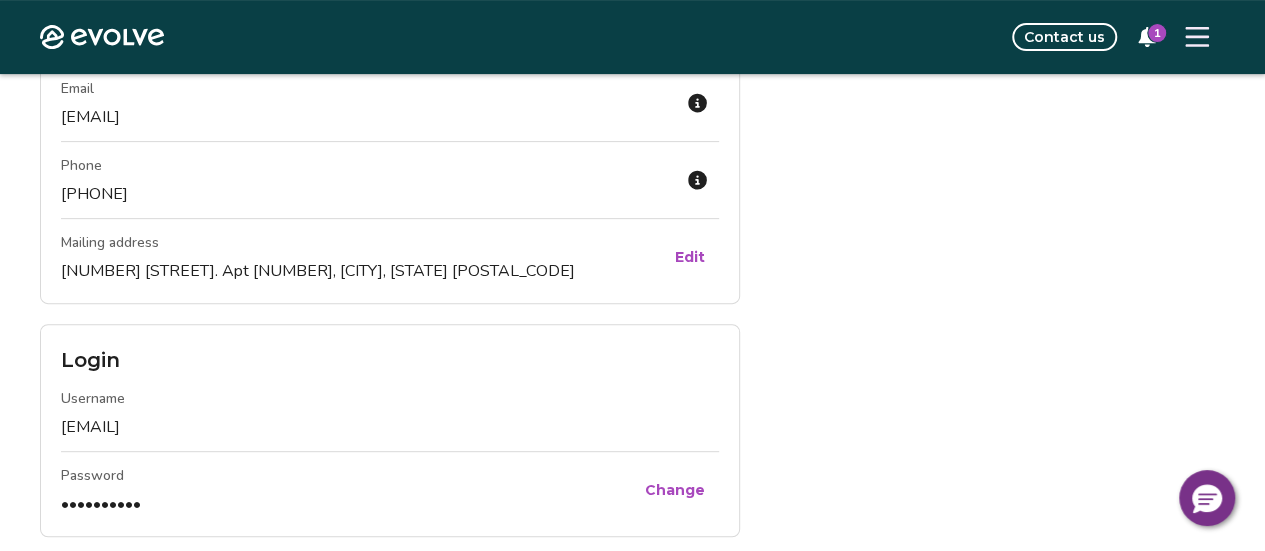 click on "Edit" at bounding box center [690, 257] 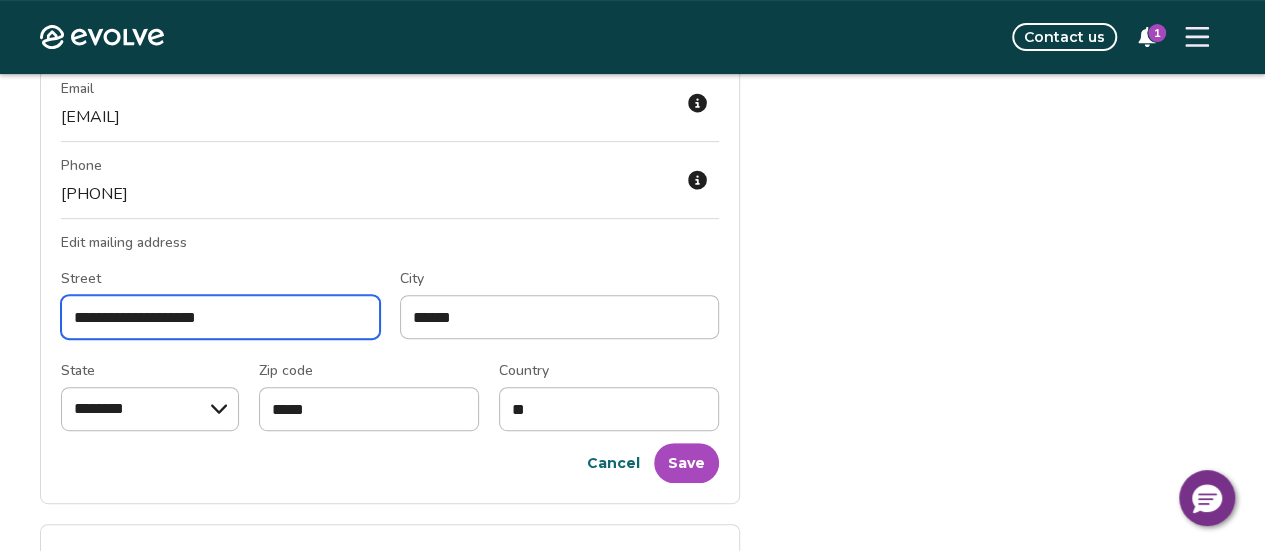 click on "**********" at bounding box center [220, 317] 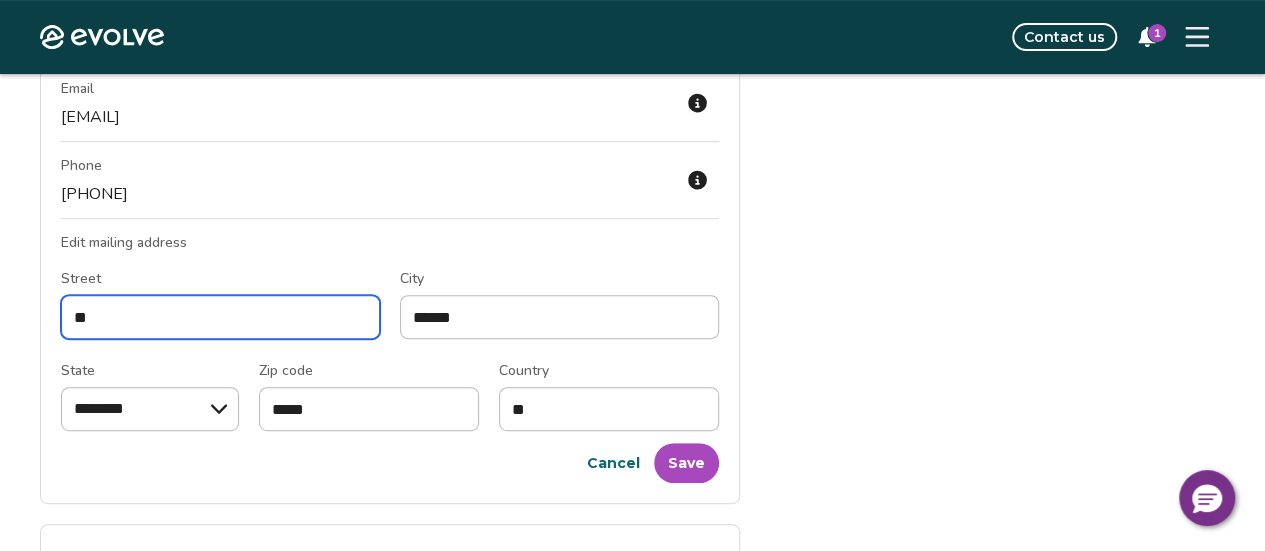 type on "*" 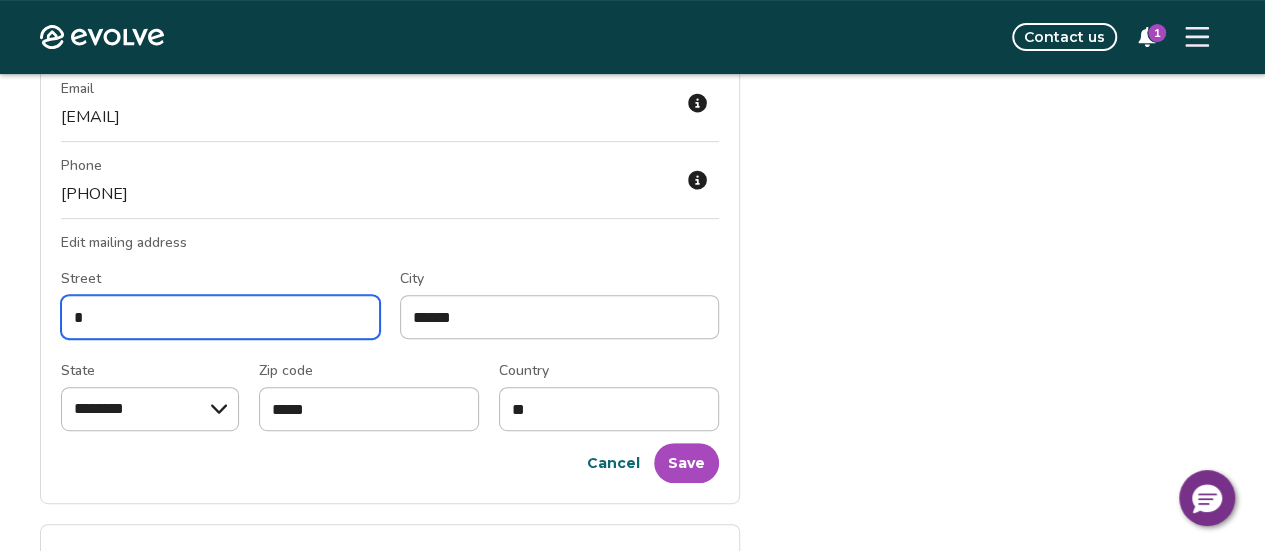 type on "**********" 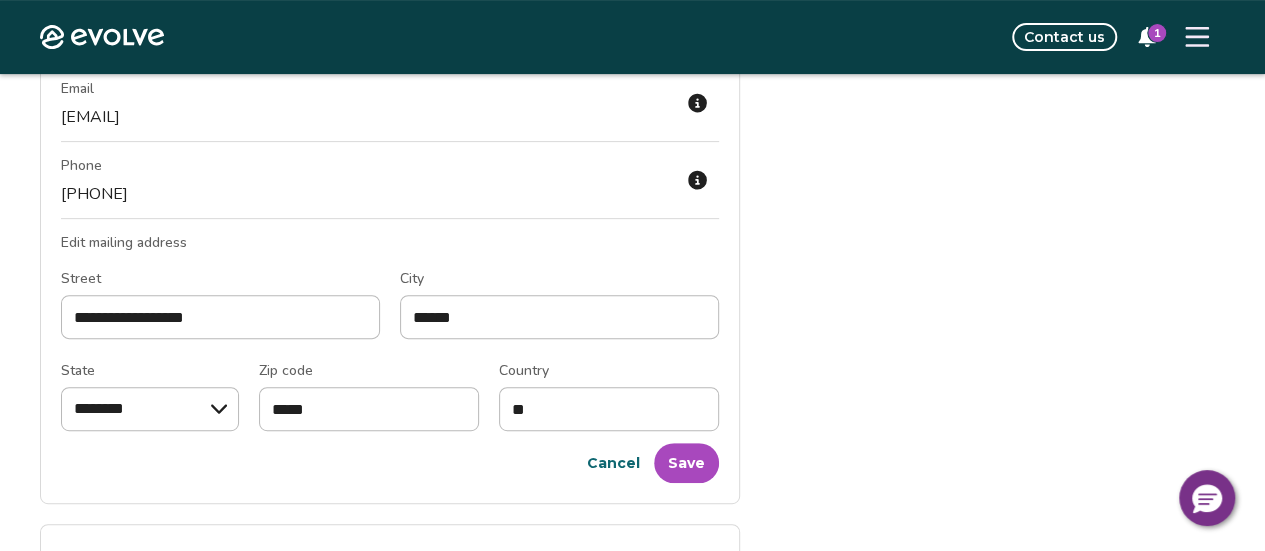click on "Street" at bounding box center [220, 281] 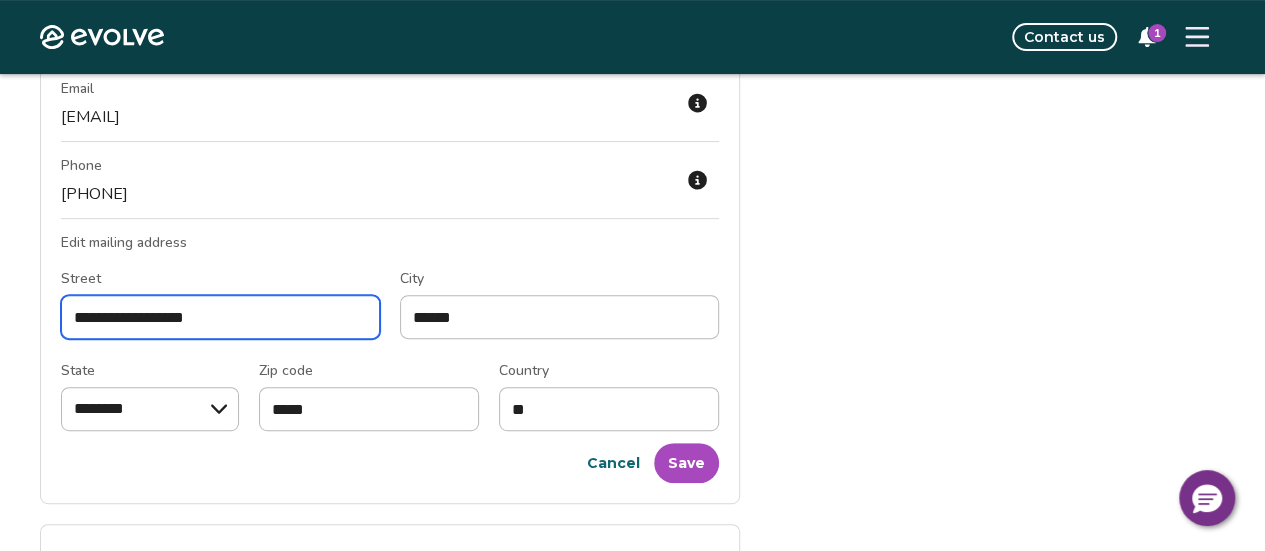 click on "**********" at bounding box center [220, 317] 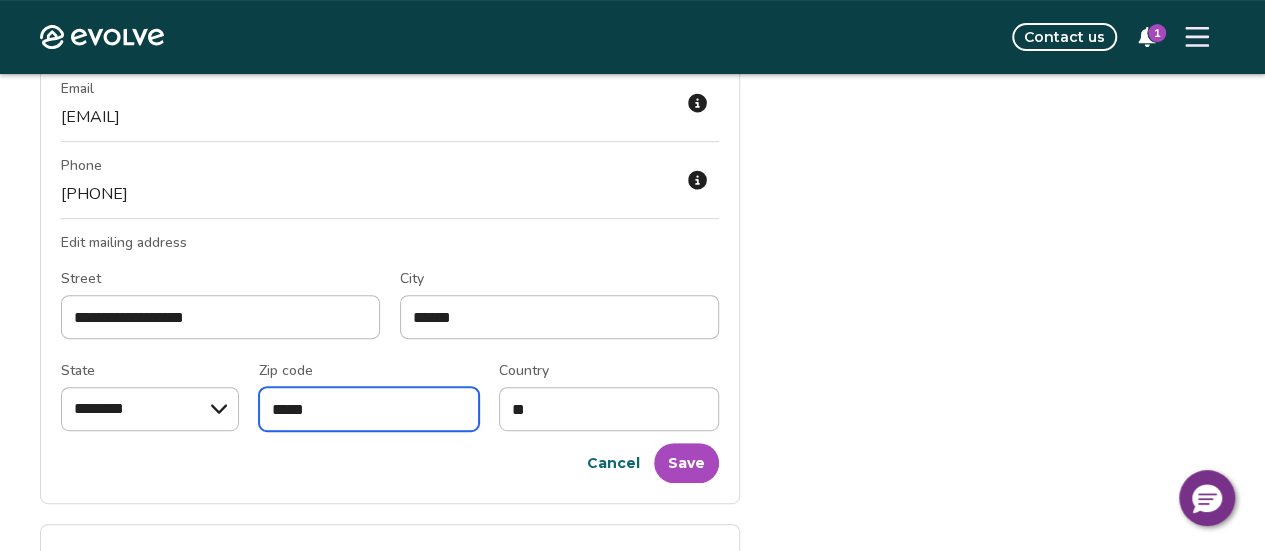 click on "*****" at bounding box center [369, 409] 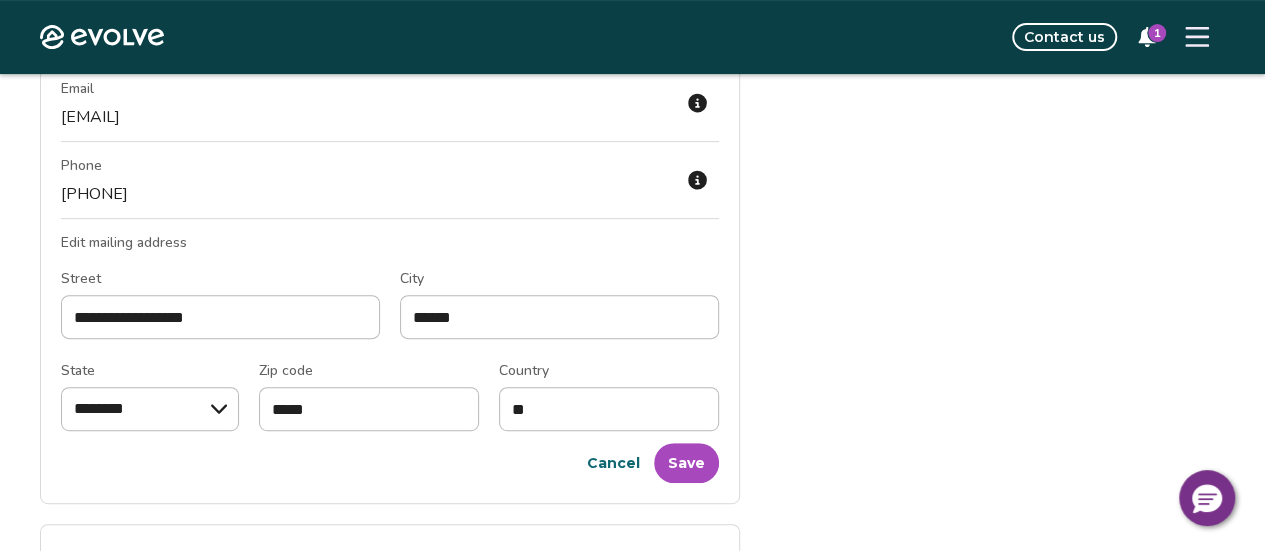click on "Cancel Save" at bounding box center (390, 463) 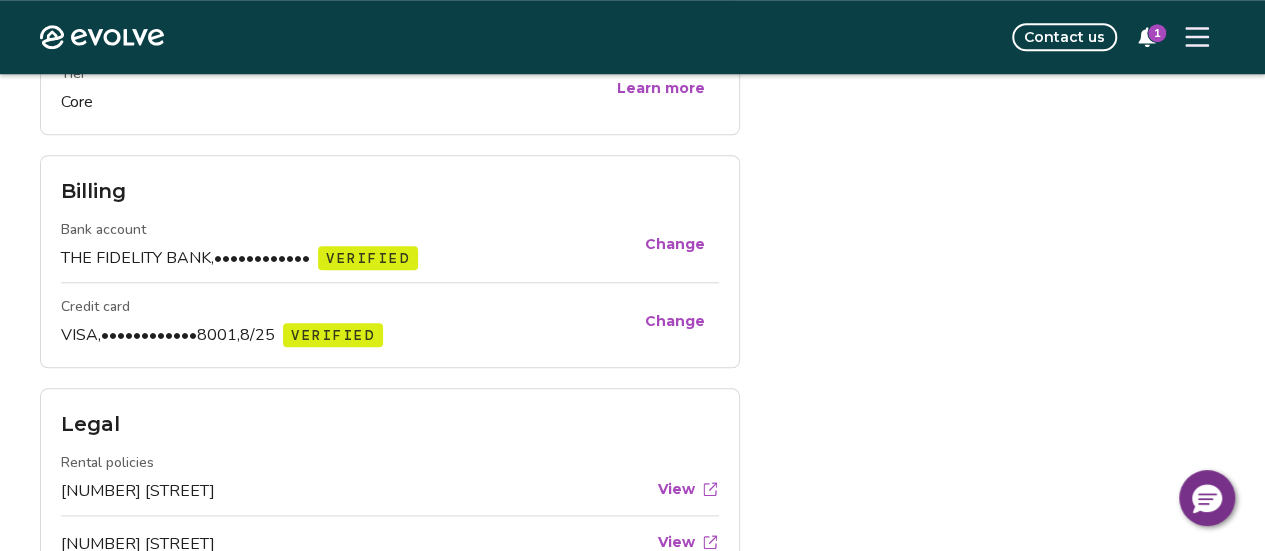 scroll, scrollTop: 900, scrollLeft: 0, axis: vertical 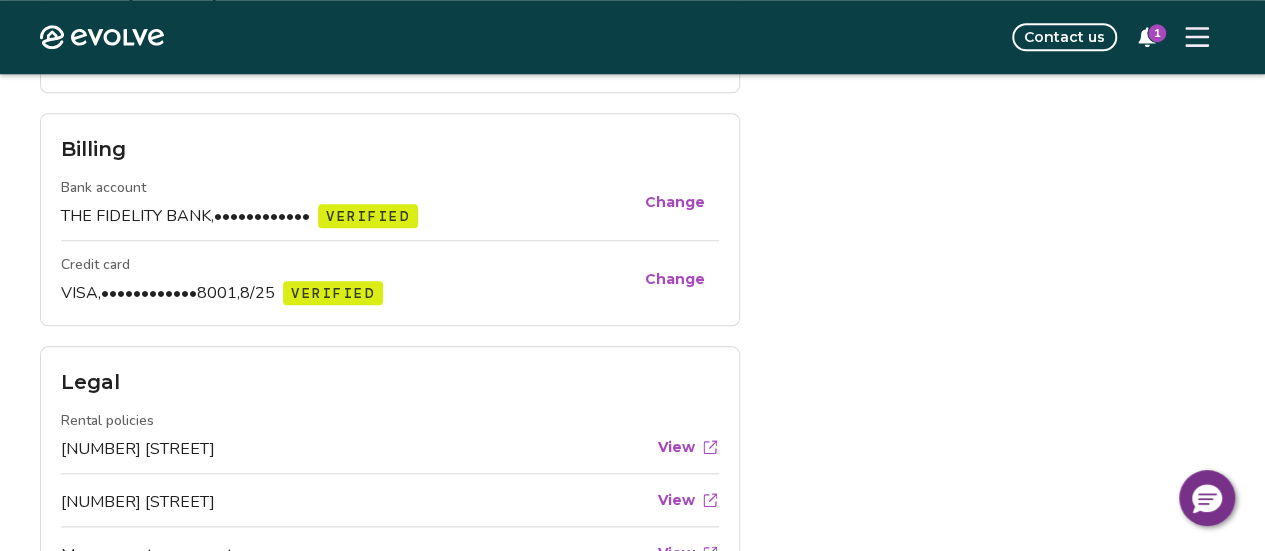 click on "Change" at bounding box center (675, 279) 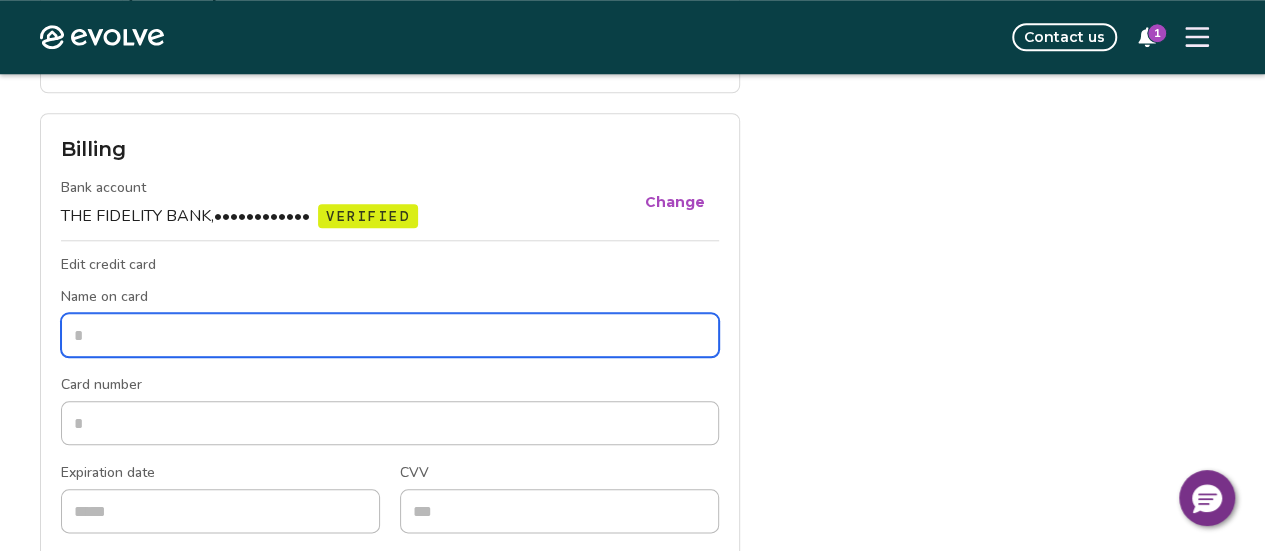 click on "Name on card" at bounding box center [390, 335] 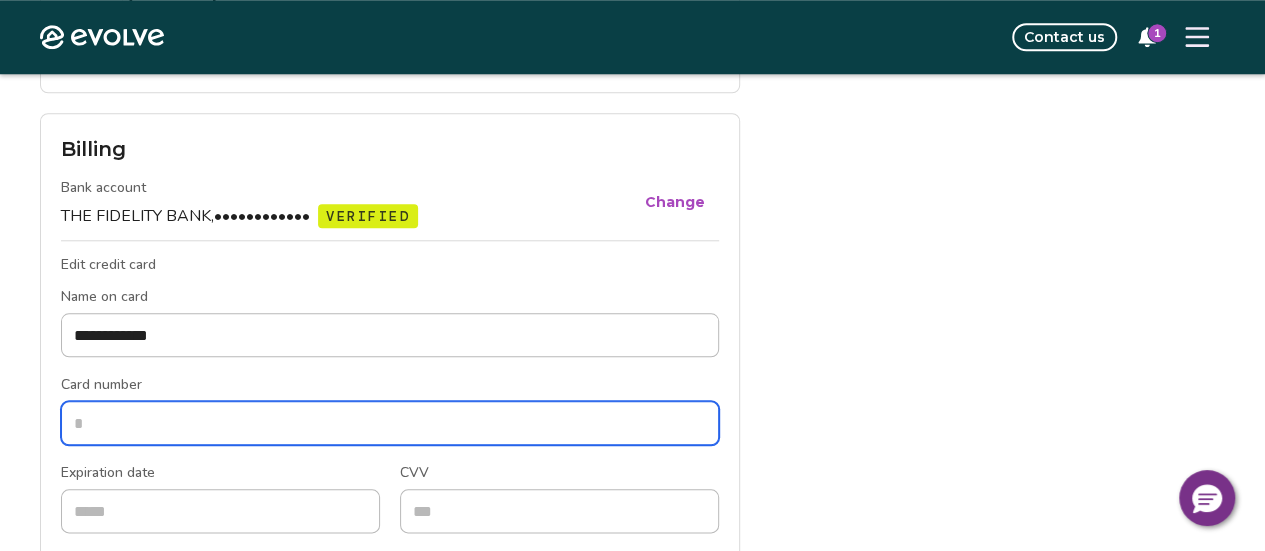 type on "**********" 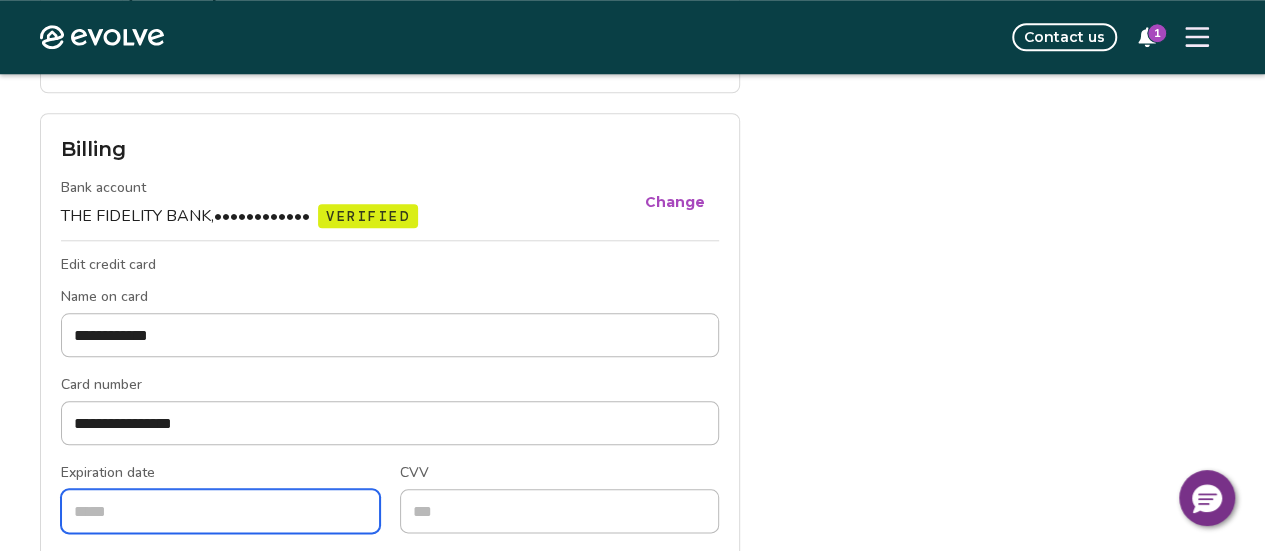 type on "*****" 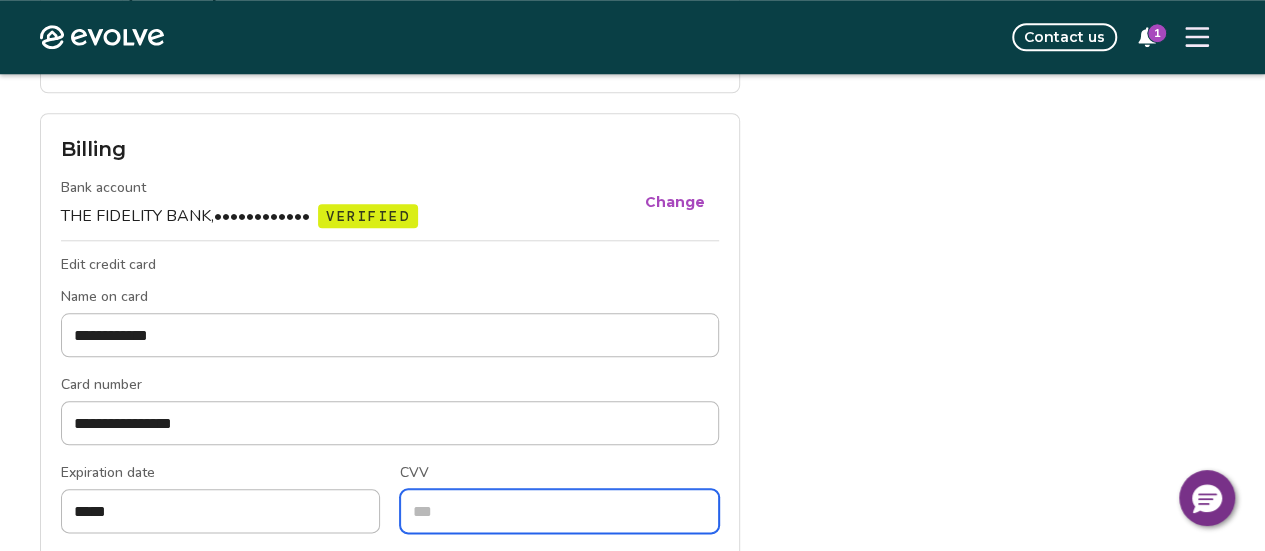 type on "***" 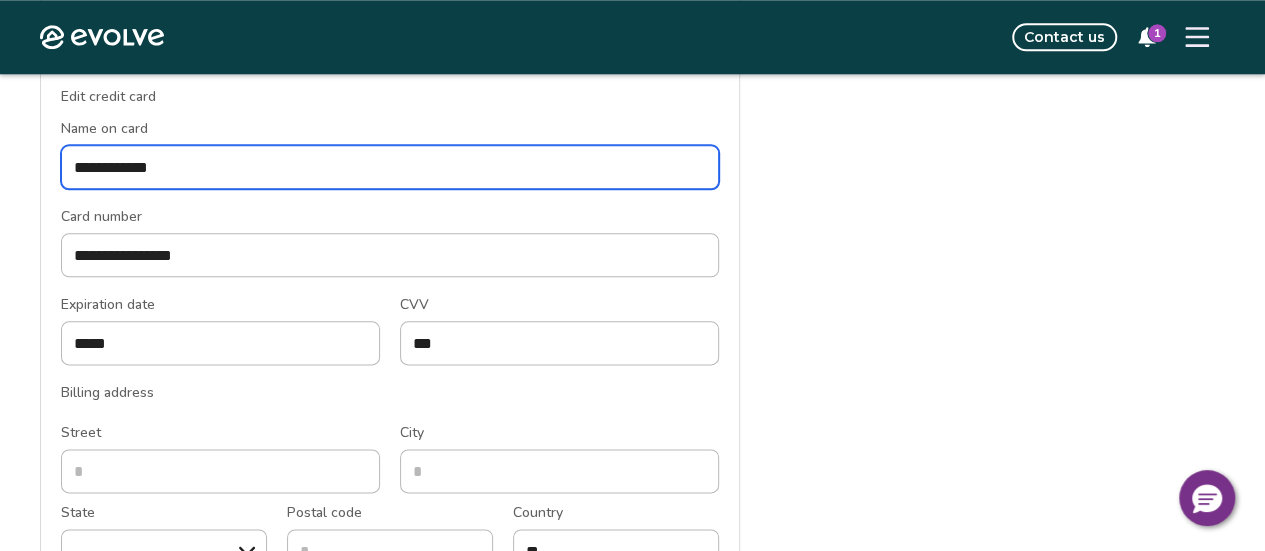 scroll, scrollTop: 1100, scrollLeft: 0, axis: vertical 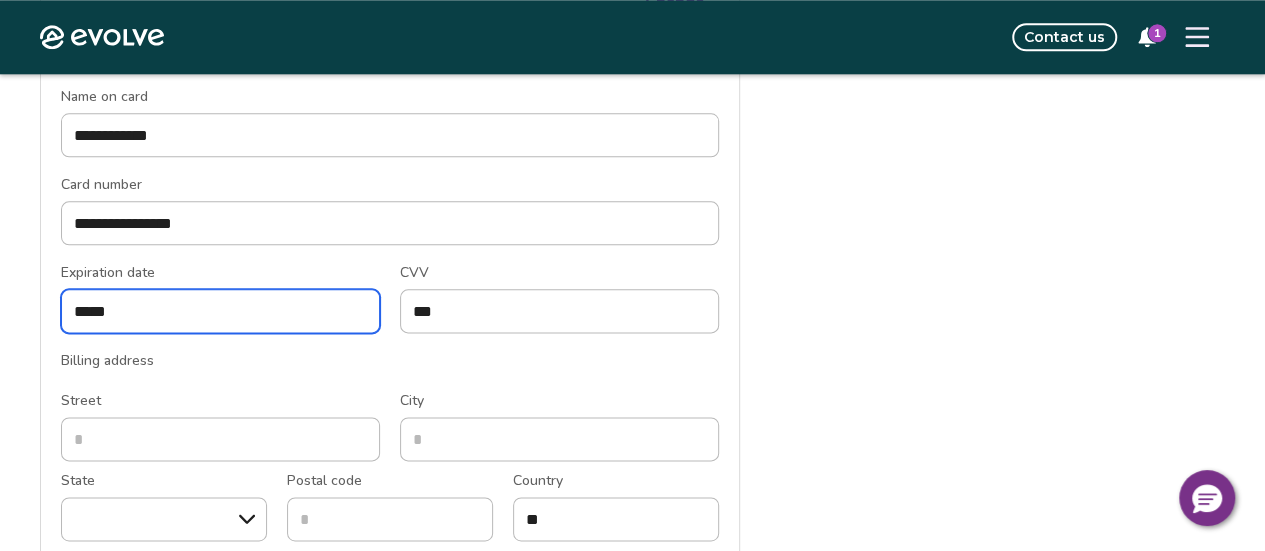 click on "*****" at bounding box center (220, 311) 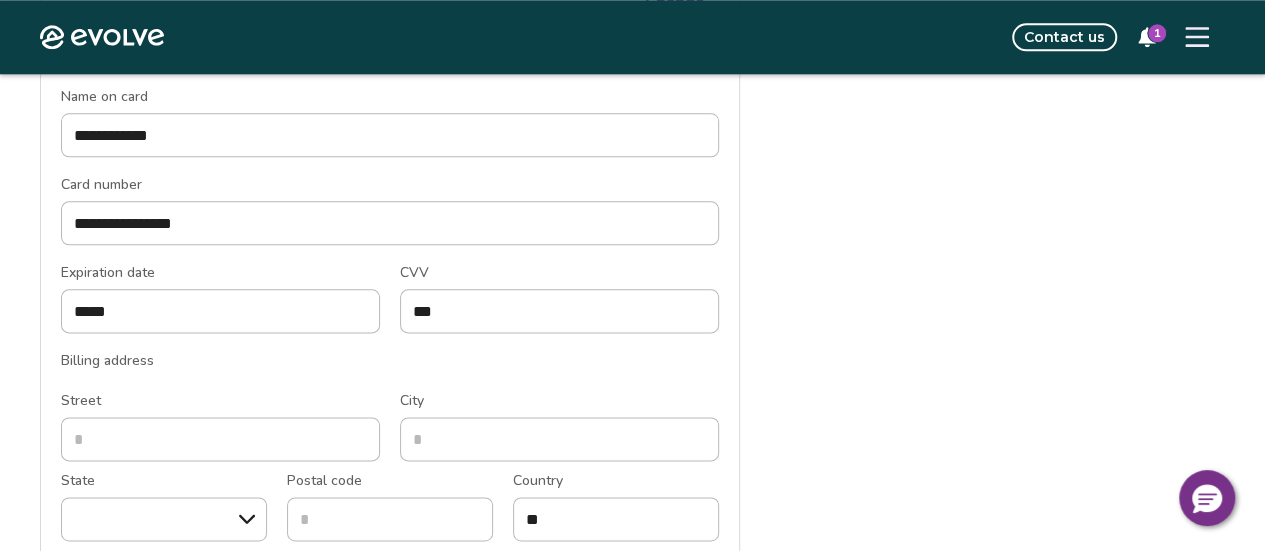 click on "Billing address" at bounding box center [390, 361] 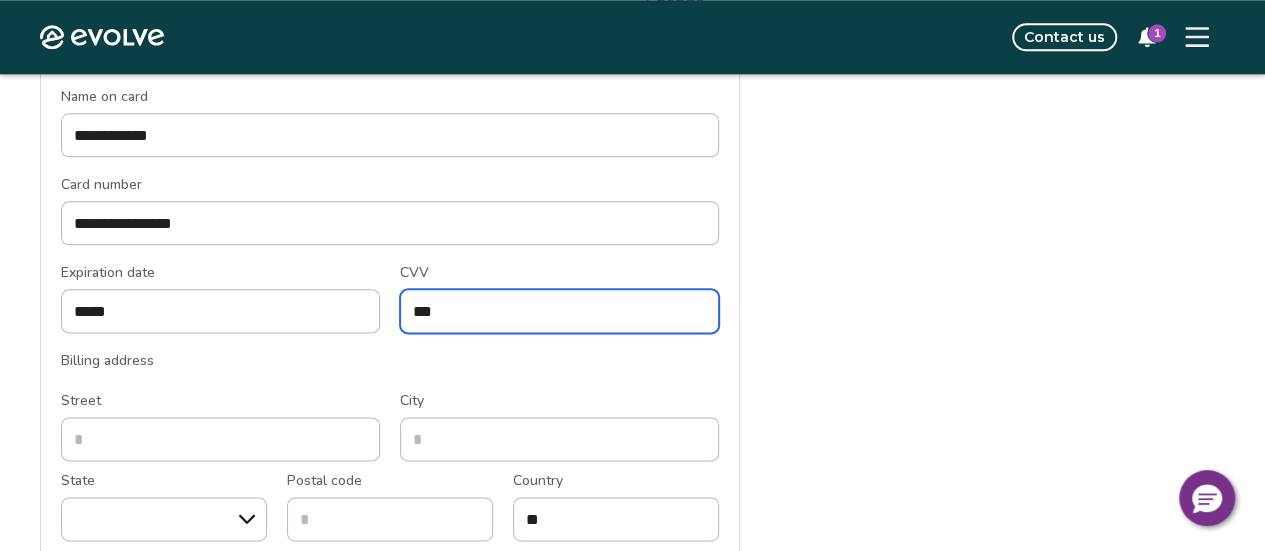 click on "***" at bounding box center (559, 311) 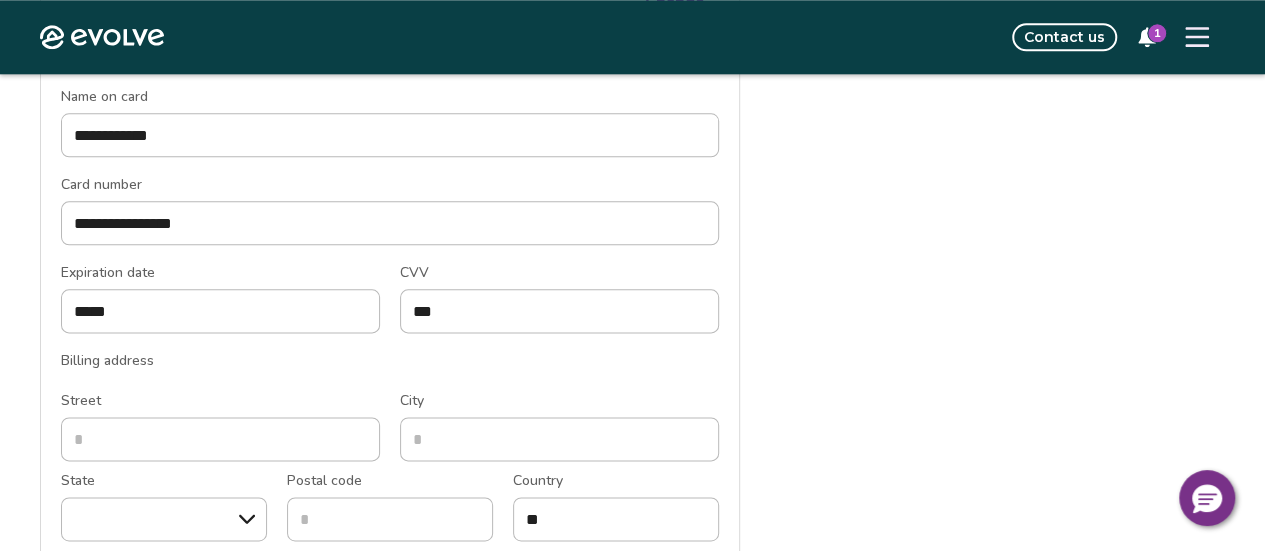 click on "Billing address" at bounding box center (390, 361) 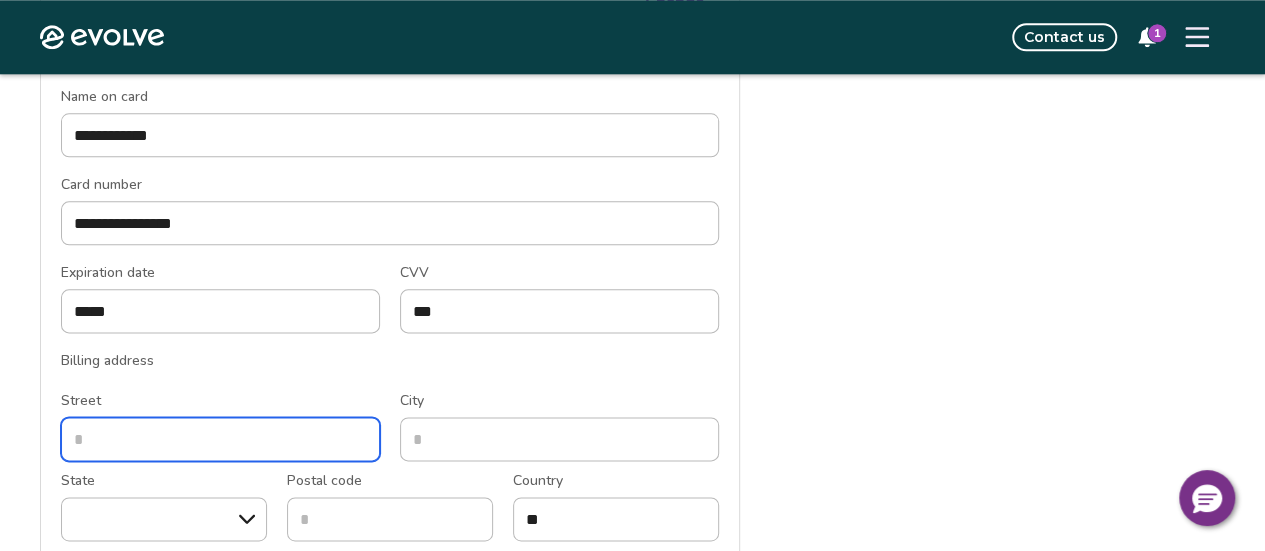 click on "Street" at bounding box center (220, 439) 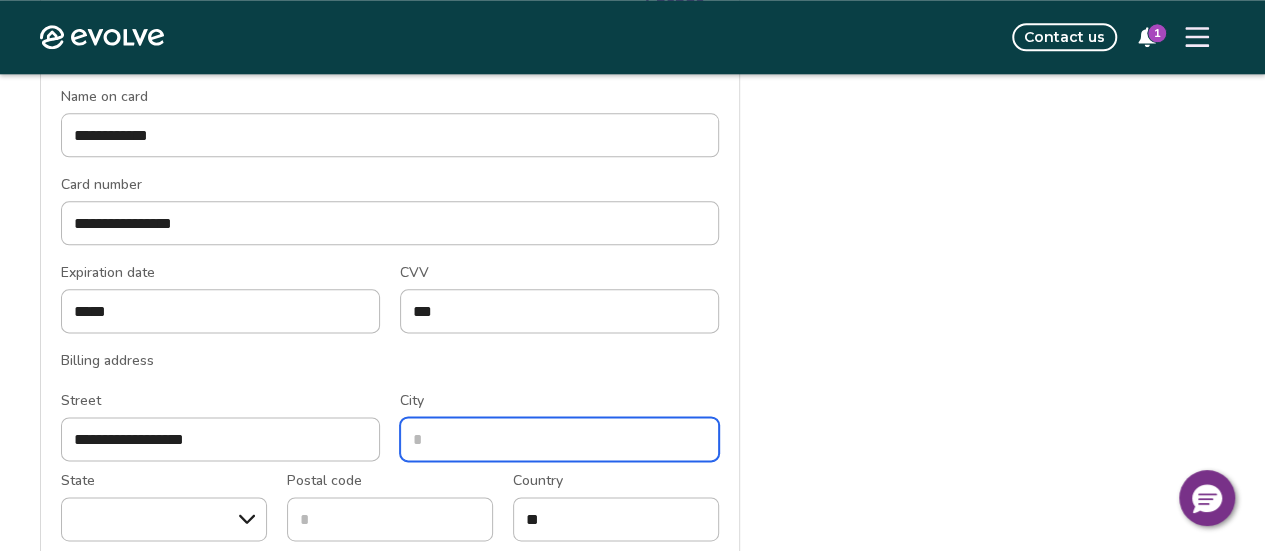 type on "******" 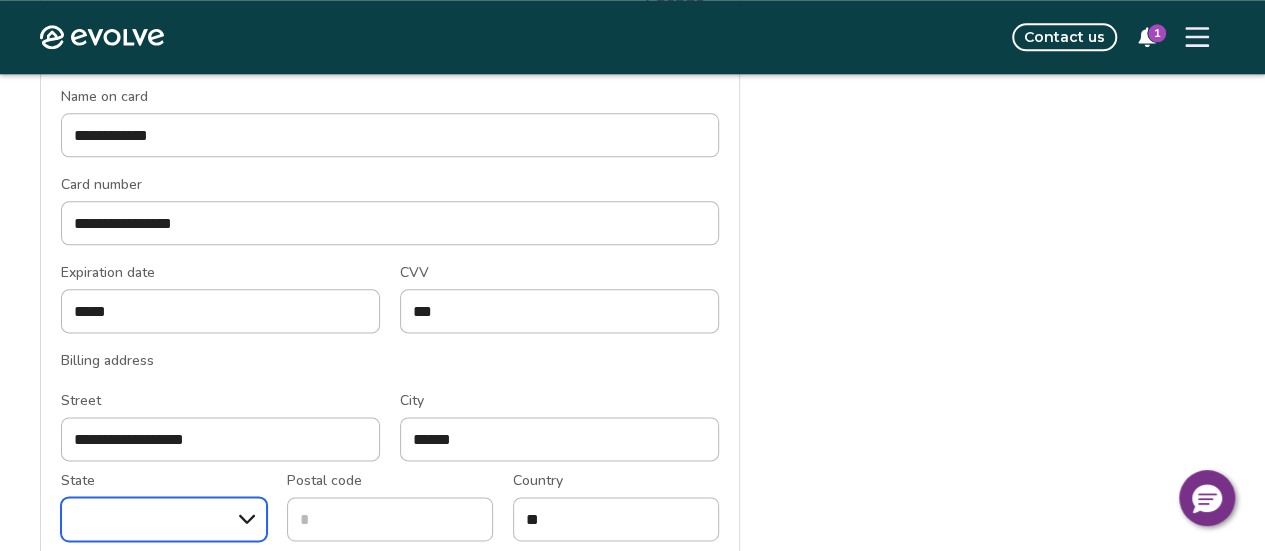 select on "**" 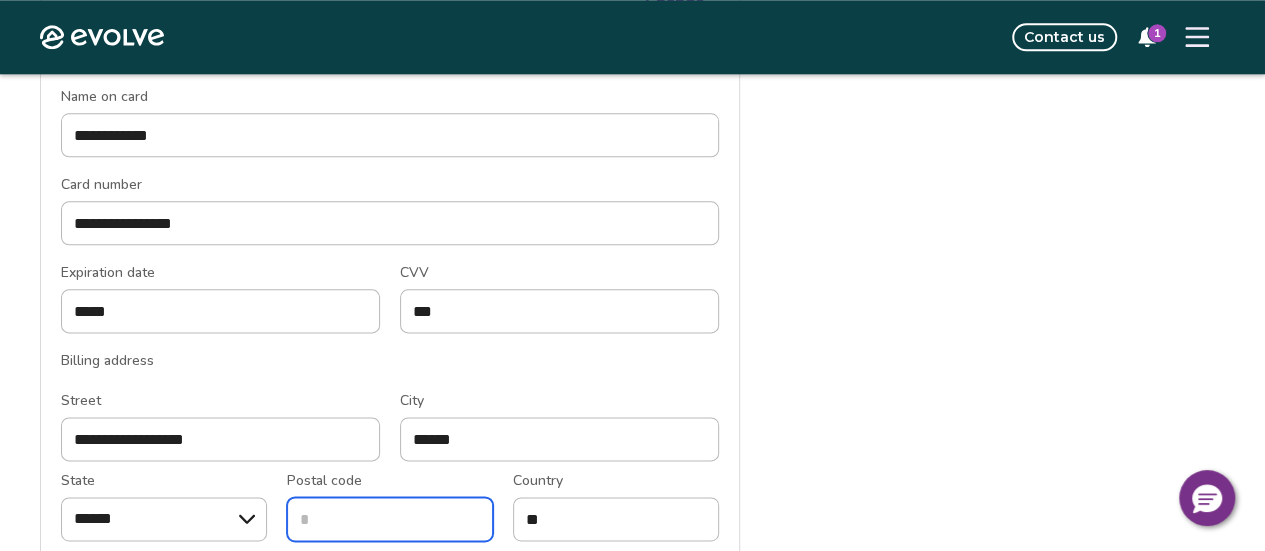 type on "*****" 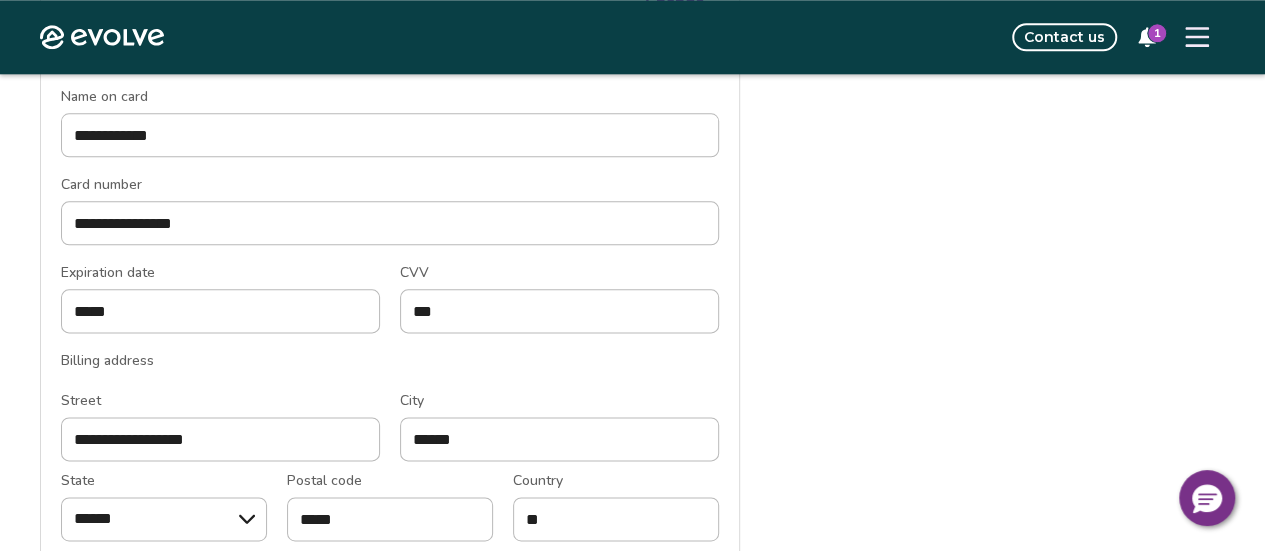 click on "Billing address" at bounding box center (390, 361) 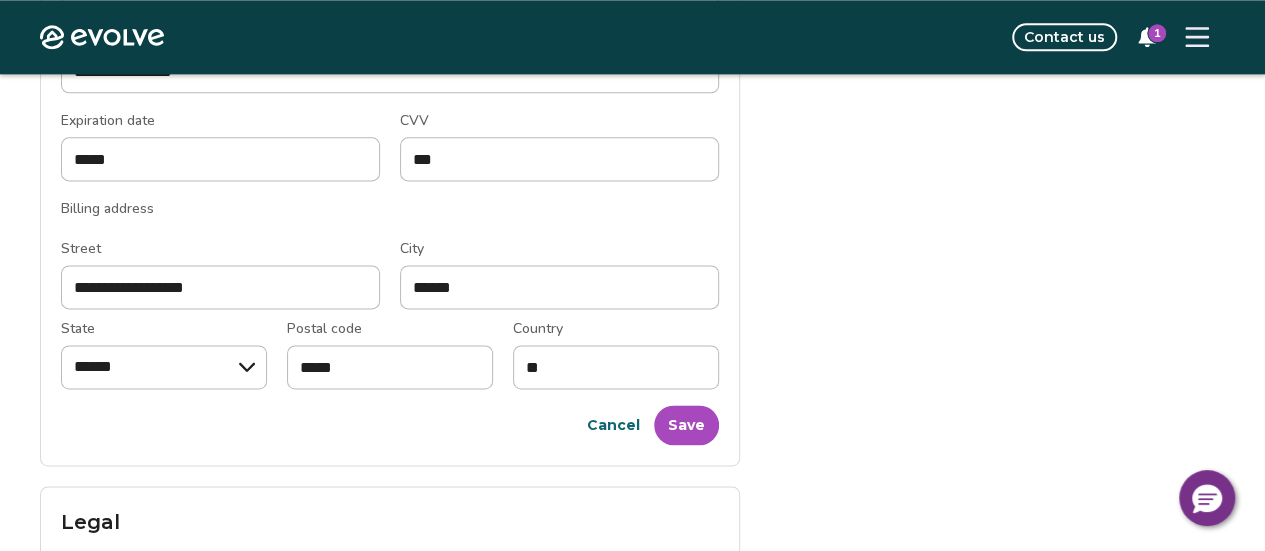 scroll, scrollTop: 1300, scrollLeft: 0, axis: vertical 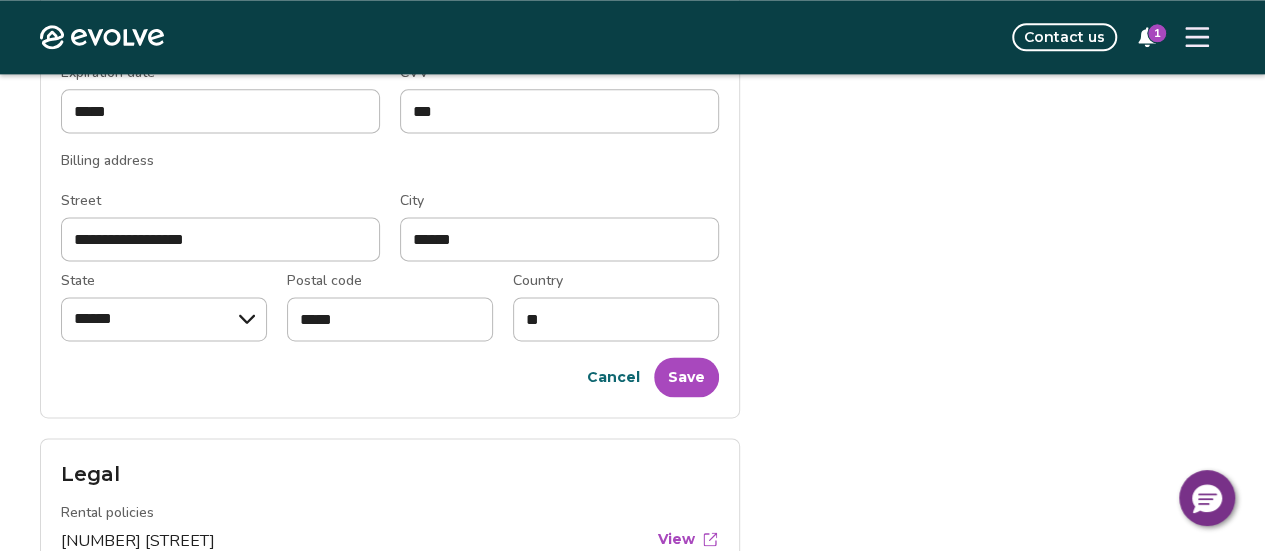 click on "Save" at bounding box center (686, 377) 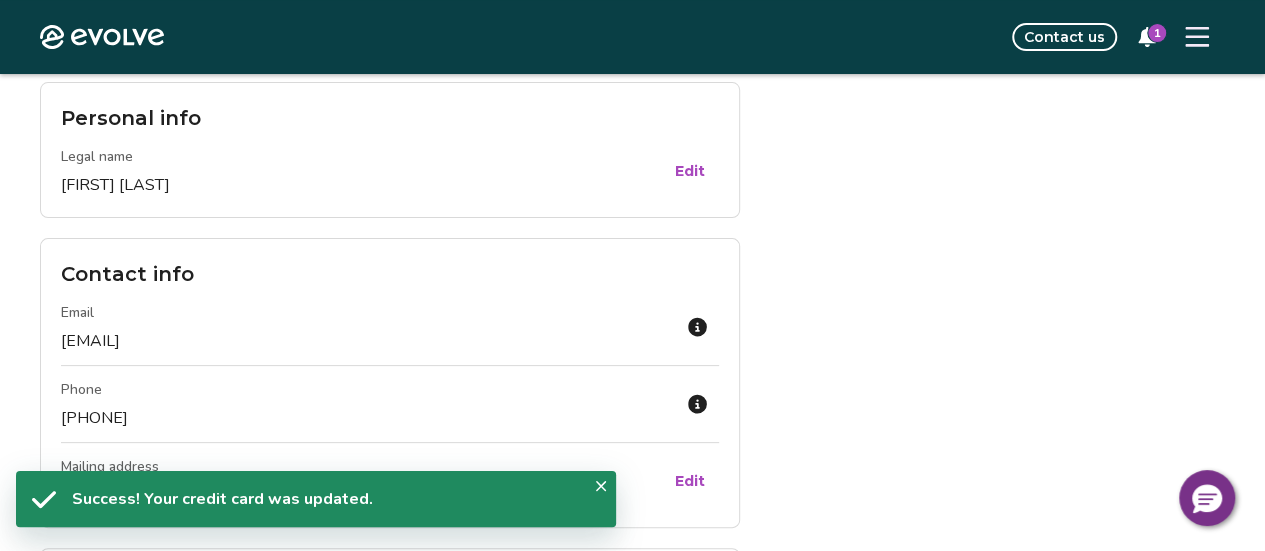 scroll, scrollTop: 0, scrollLeft: 0, axis: both 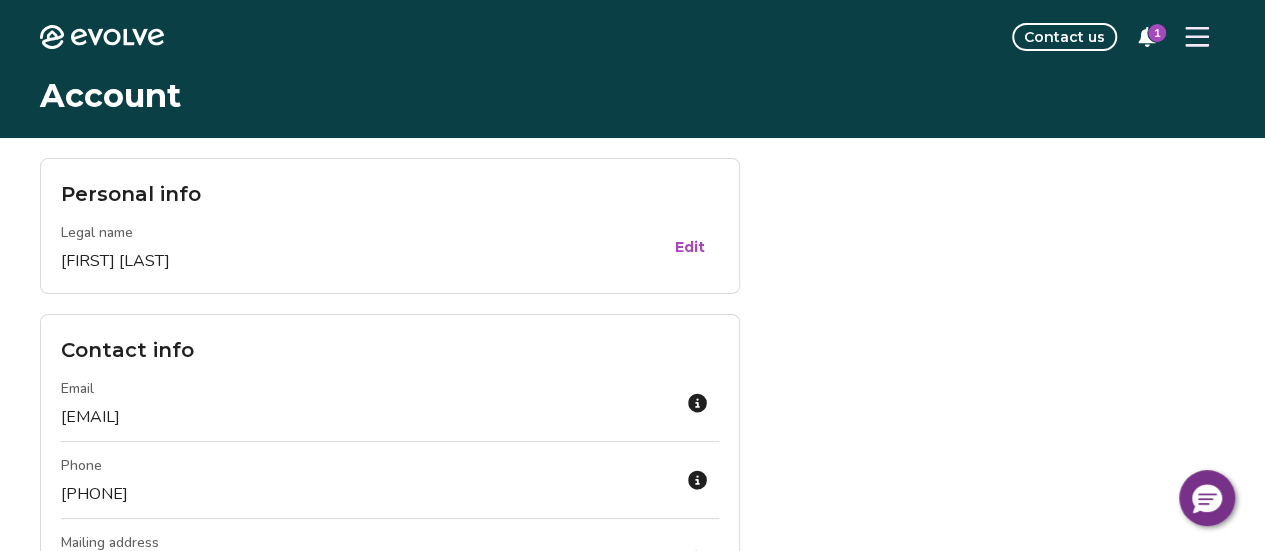 click on "Personal info Legal name   Eric Lodge Edit Contact info Email   tarheellodge@gmail.com Phone   +1 (704) 677-6677 Mailing address   22671 Thorngate PL, Denver, Colorado 80138 Edit Login Username   tarheellodge@gmail.com Password   •••••••••• Change Management plan Tier   Core Learn more Billing Bank account   THE FIDELITY BANK,  •••••••••••• VERIFIED Change Credit card   VISA,  ••••••••••••8001,  7/29 Verified Change Legal Rental policies   313 Iron Horse Way View   313 Iron Horse Way View   Management agreement View Privacy & terms   Privacy policy View   Safety and security policy View   Terms of service View" at bounding box center (460, 910) 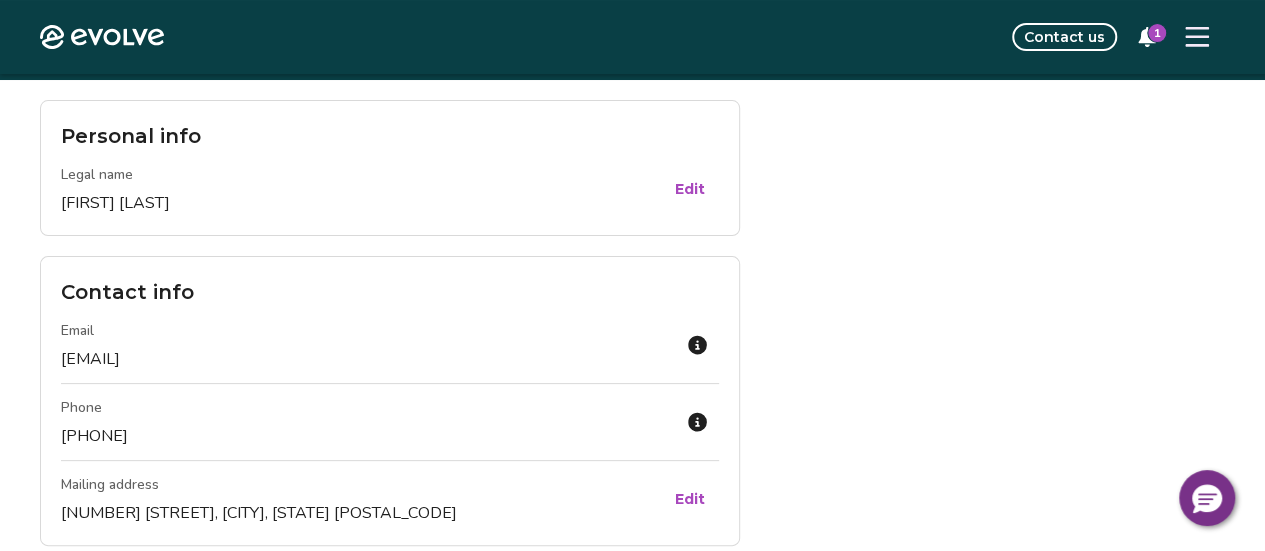 scroll, scrollTop: 0, scrollLeft: 0, axis: both 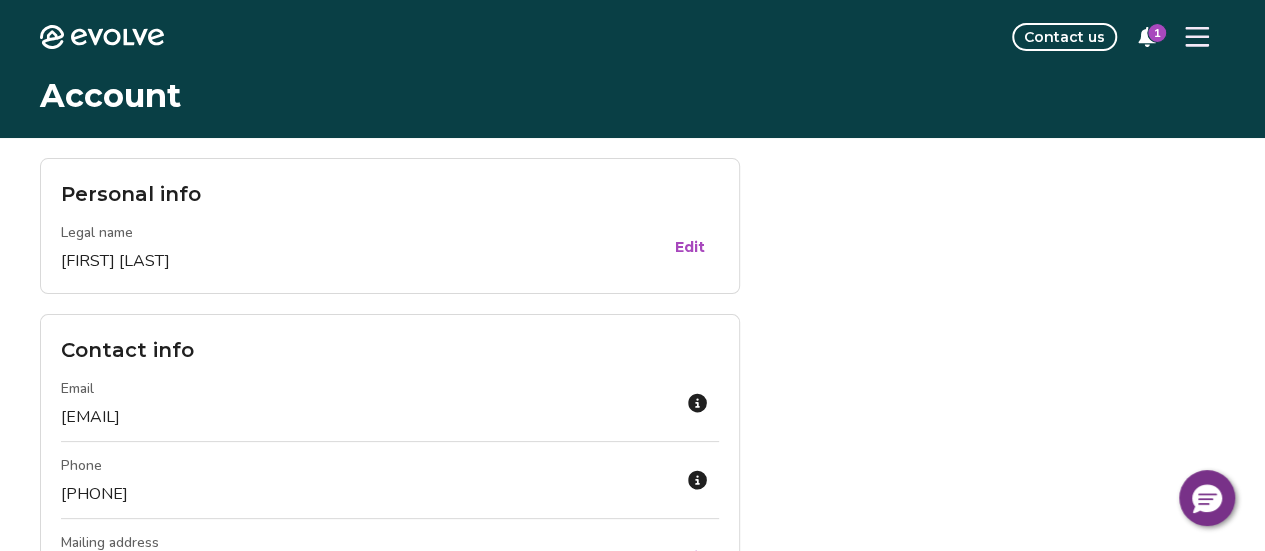 click on "Evolve" 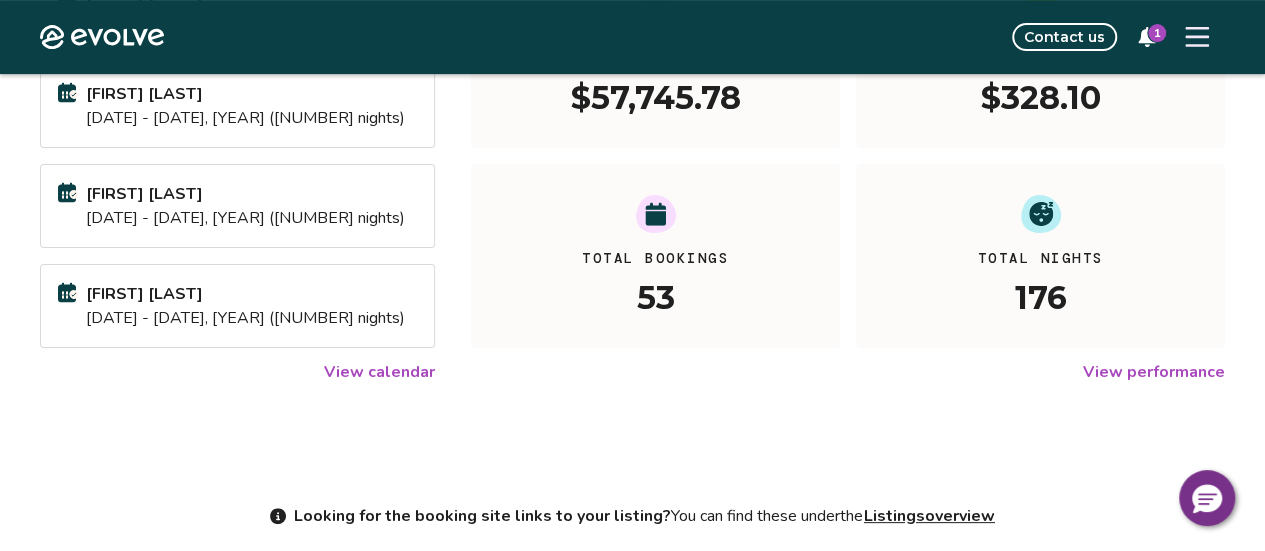 scroll, scrollTop: 400, scrollLeft: 0, axis: vertical 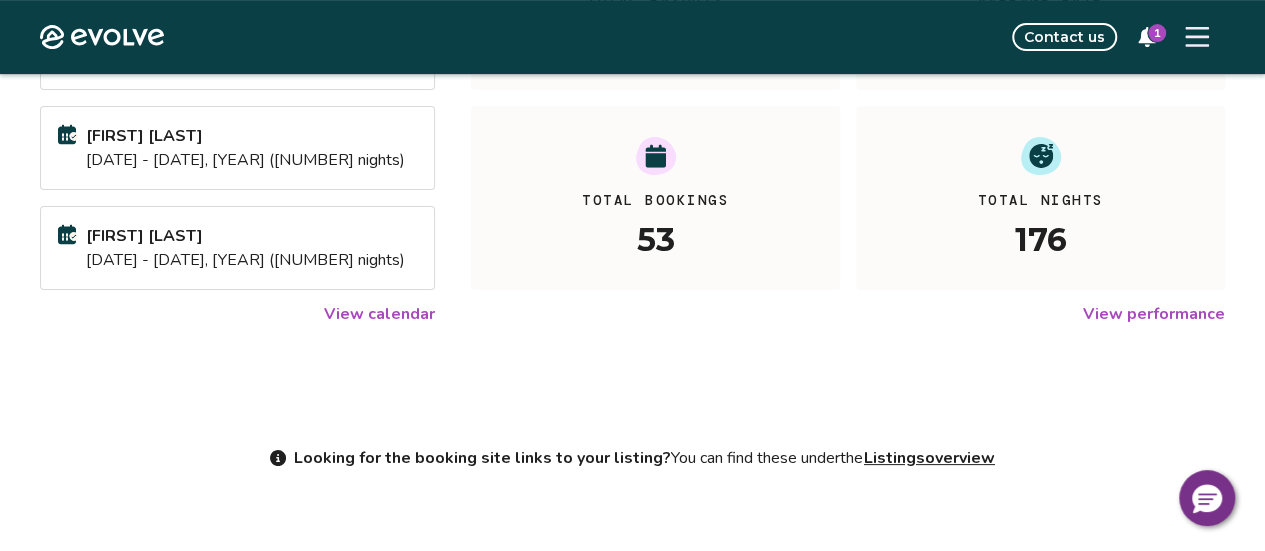 click on "View calendar" at bounding box center [379, 314] 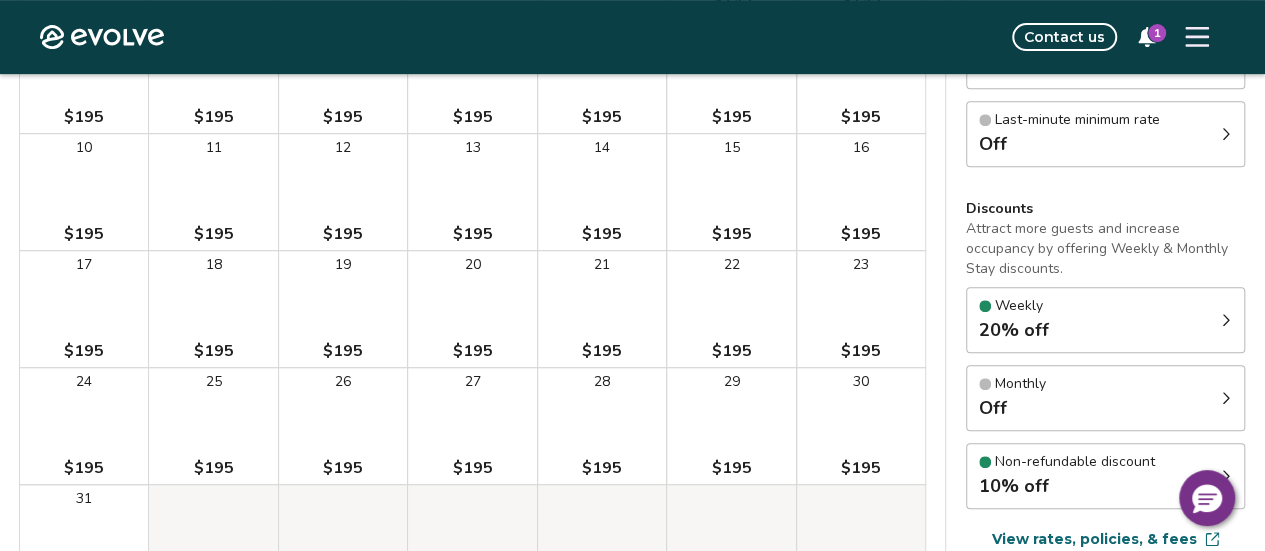 scroll, scrollTop: 400, scrollLeft: 0, axis: vertical 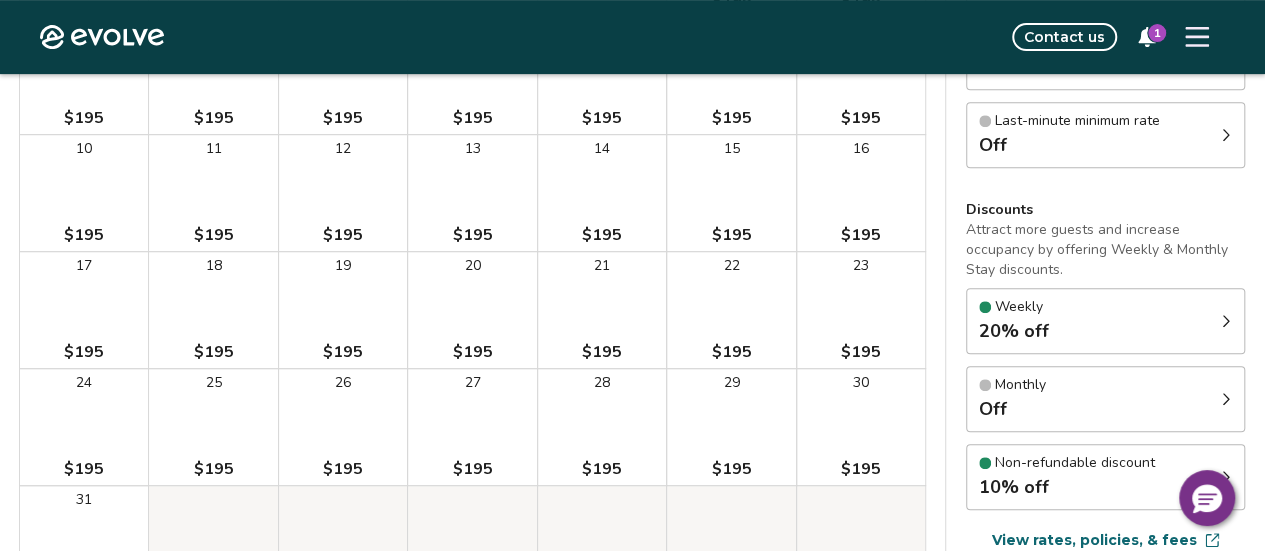 click on "Weekly 20% off" at bounding box center (1105, 321) 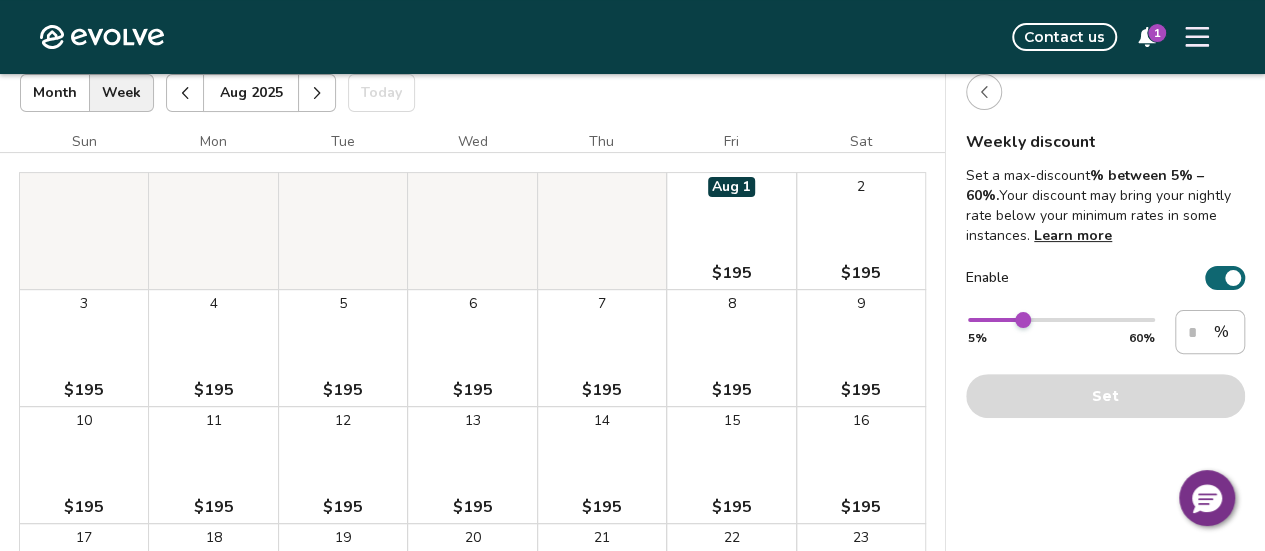 scroll, scrollTop: 100, scrollLeft: 0, axis: vertical 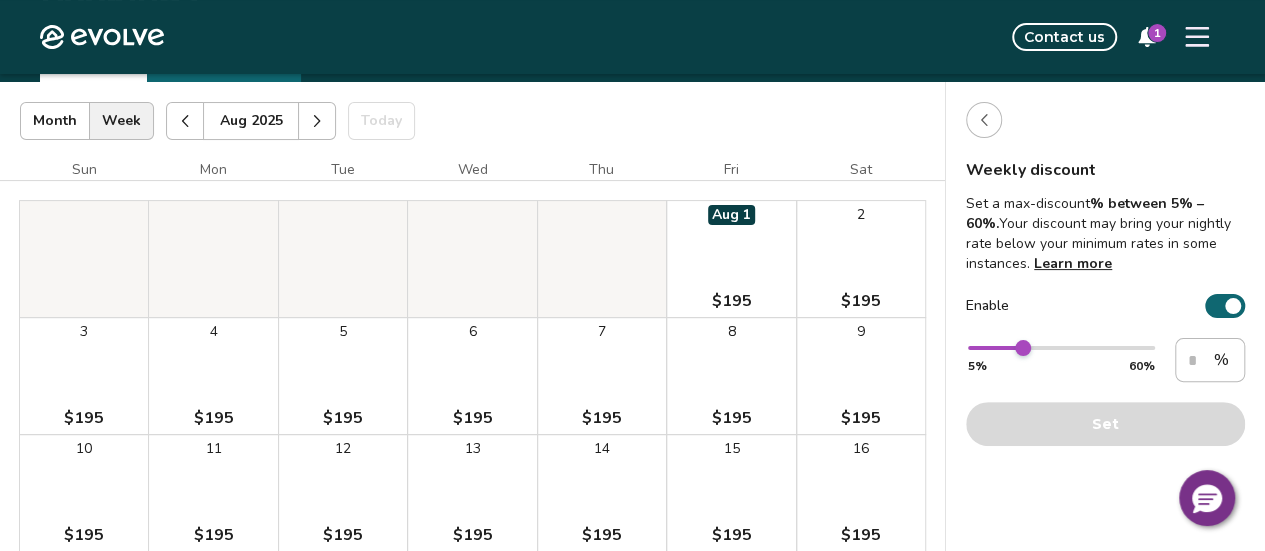 click 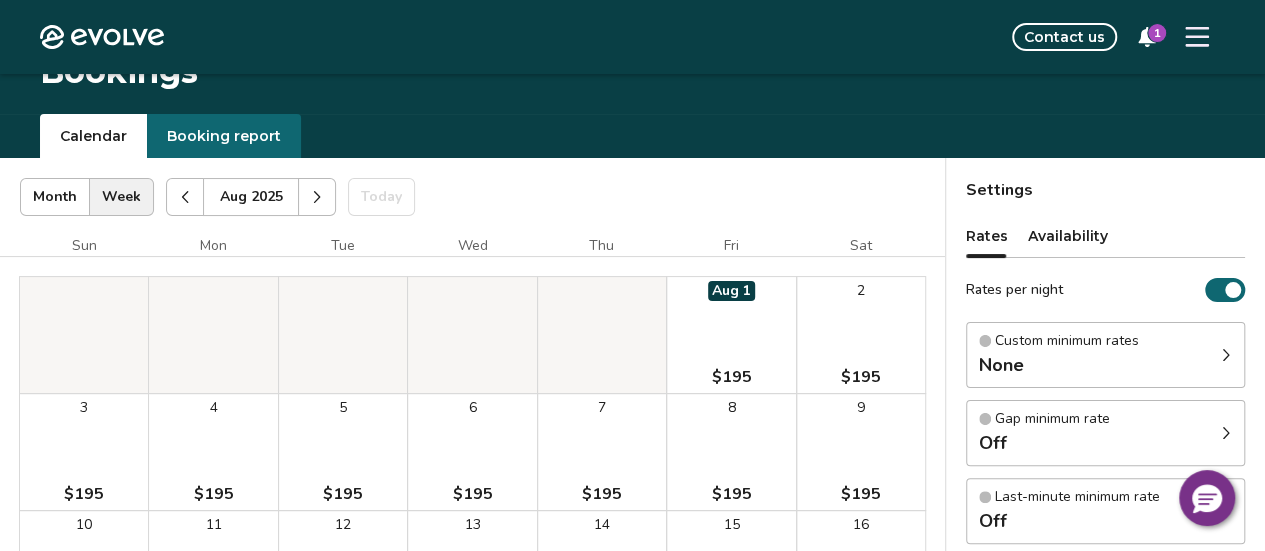 scroll, scrollTop: 0, scrollLeft: 0, axis: both 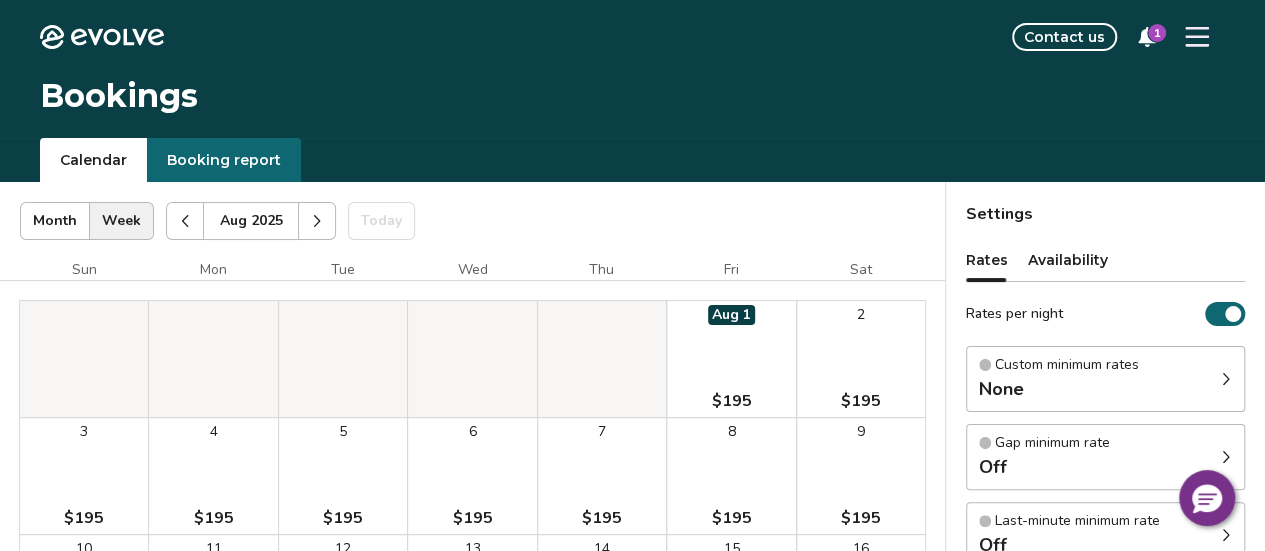 click on "Availability" at bounding box center [1068, 260] 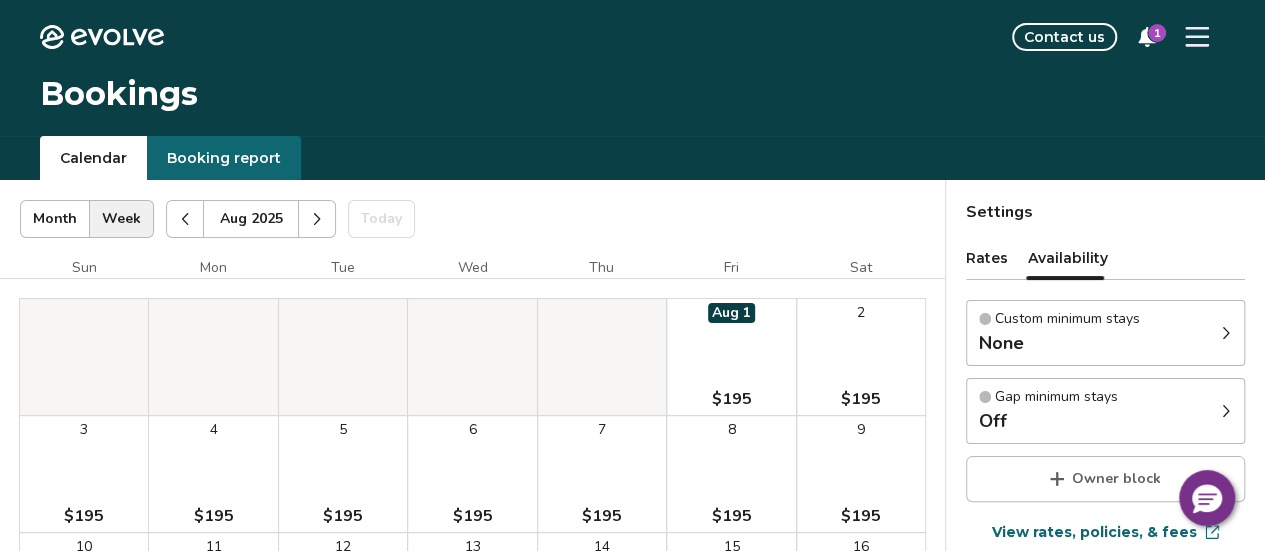 scroll, scrollTop: 0, scrollLeft: 0, axis: both 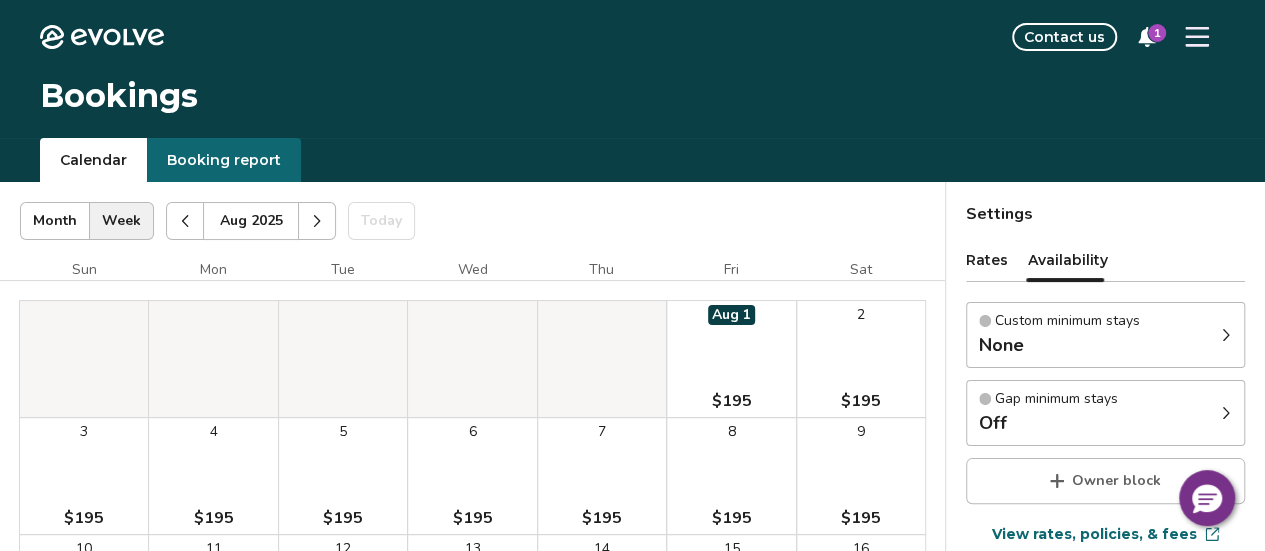 click on "Custom minimum stays" at bounding box center [1067, 321] 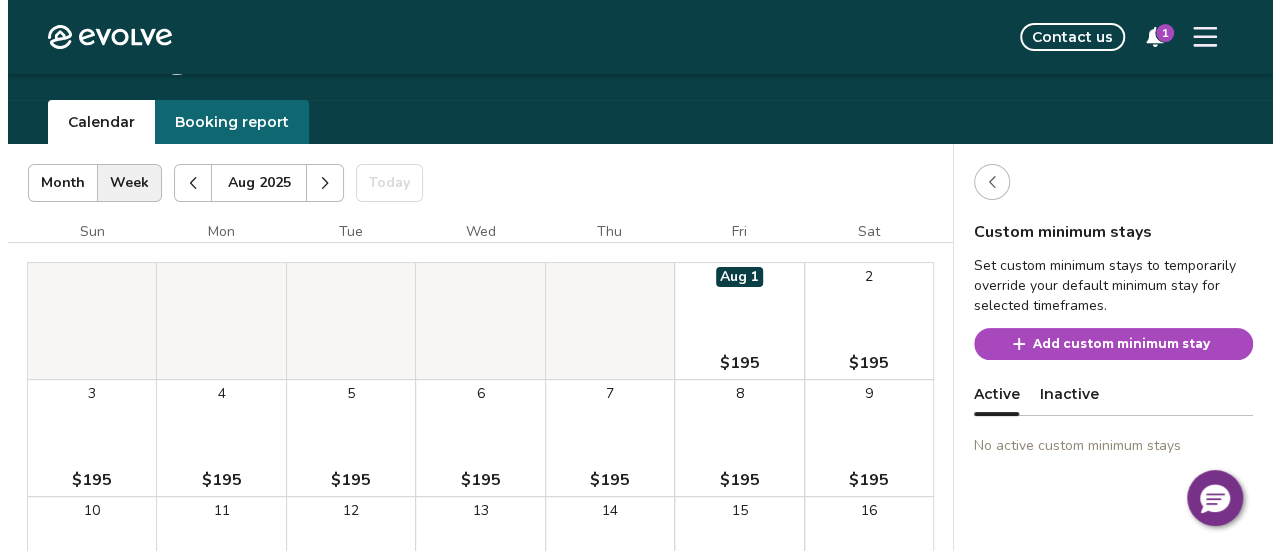 scroll, scrollTop: 0, scrollLeft: 0, axis: both 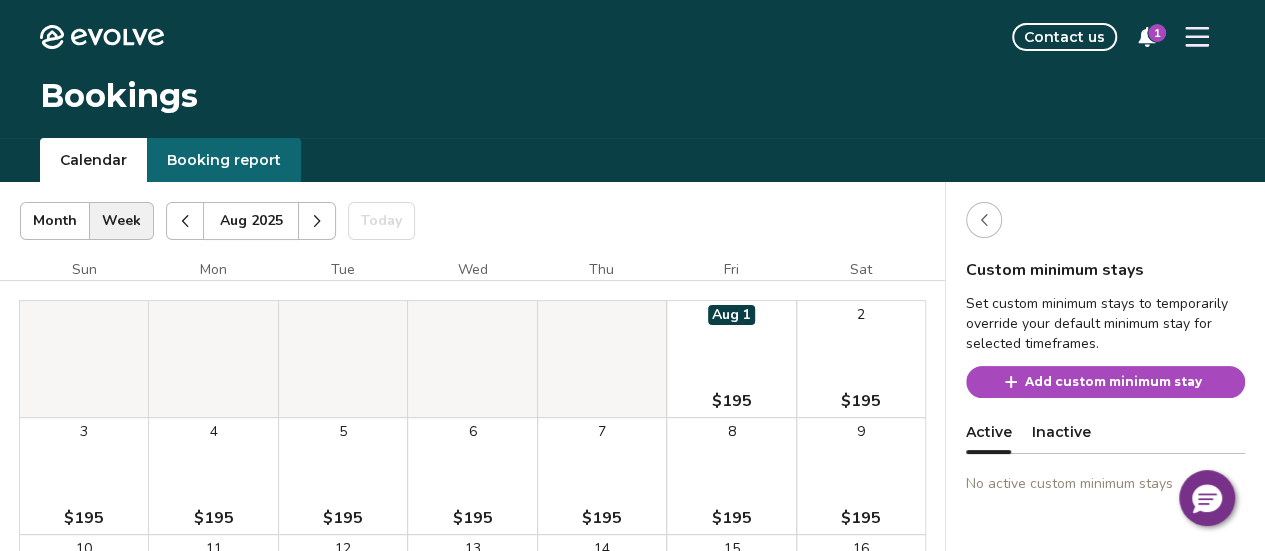 click 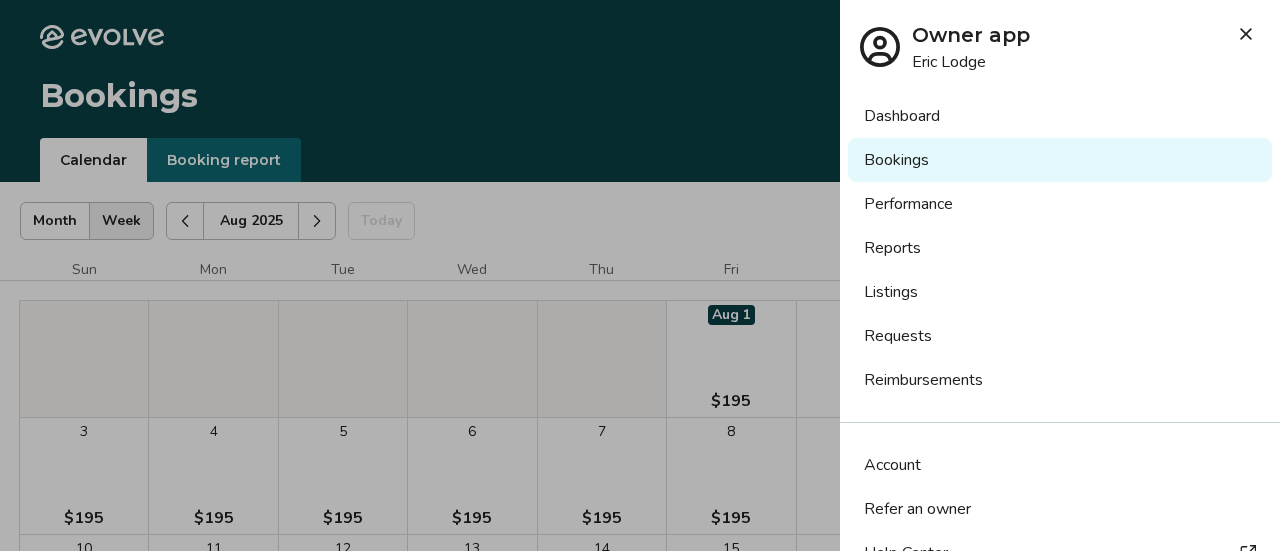 click on "Dashboard" at bounding box center [1060, 116] 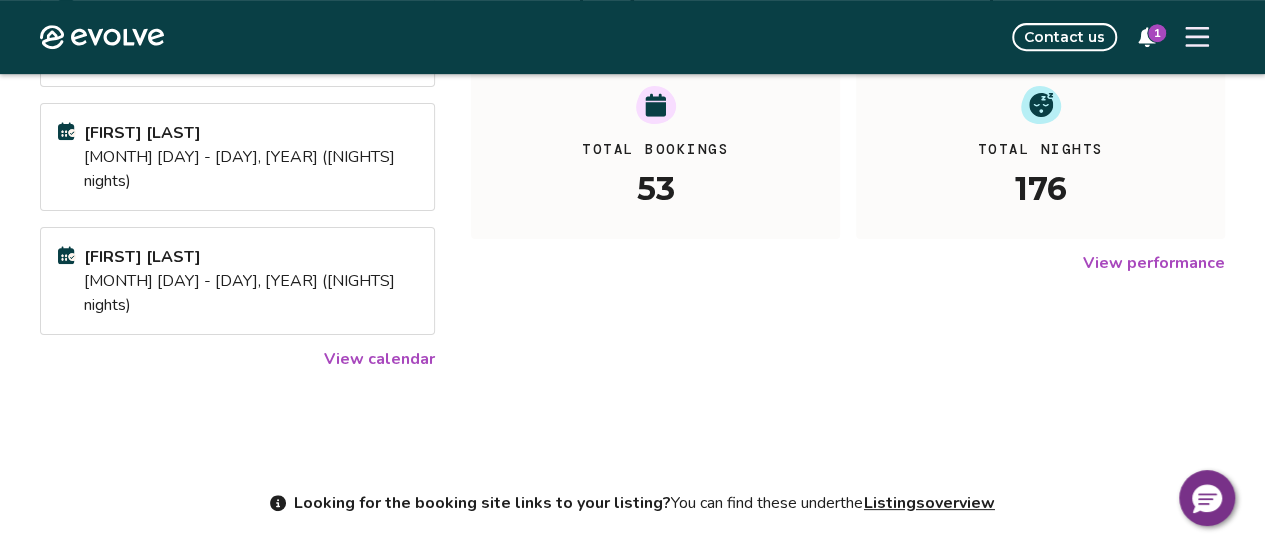 scroll, scrollTop: 482, scrollLeft: 0, axis: vertical 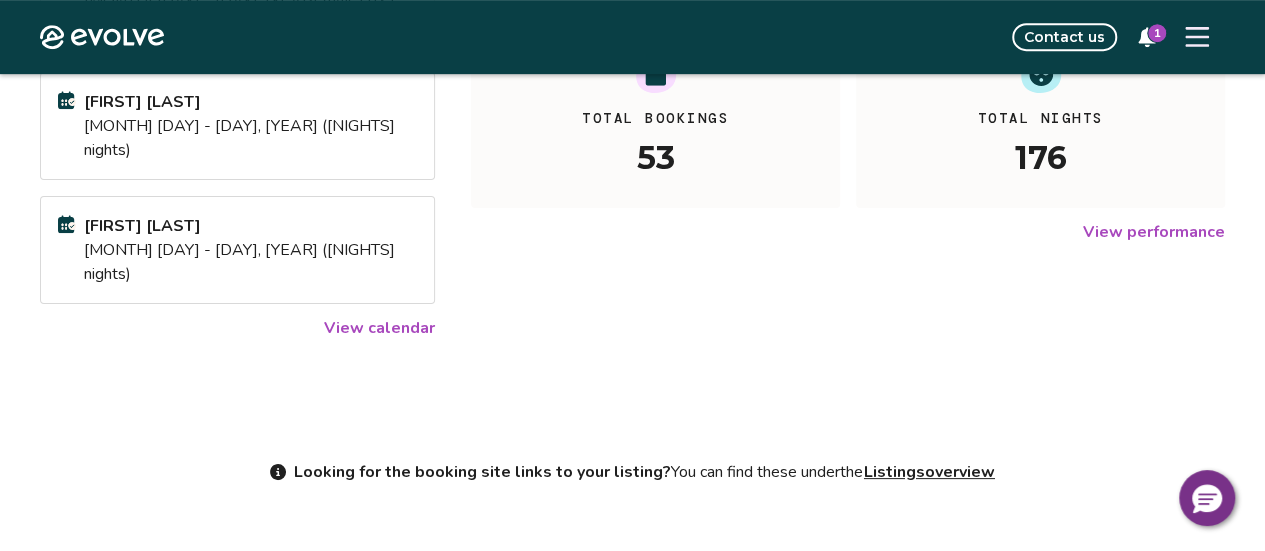 click on "View performance" at bounding box center (1154, 232) 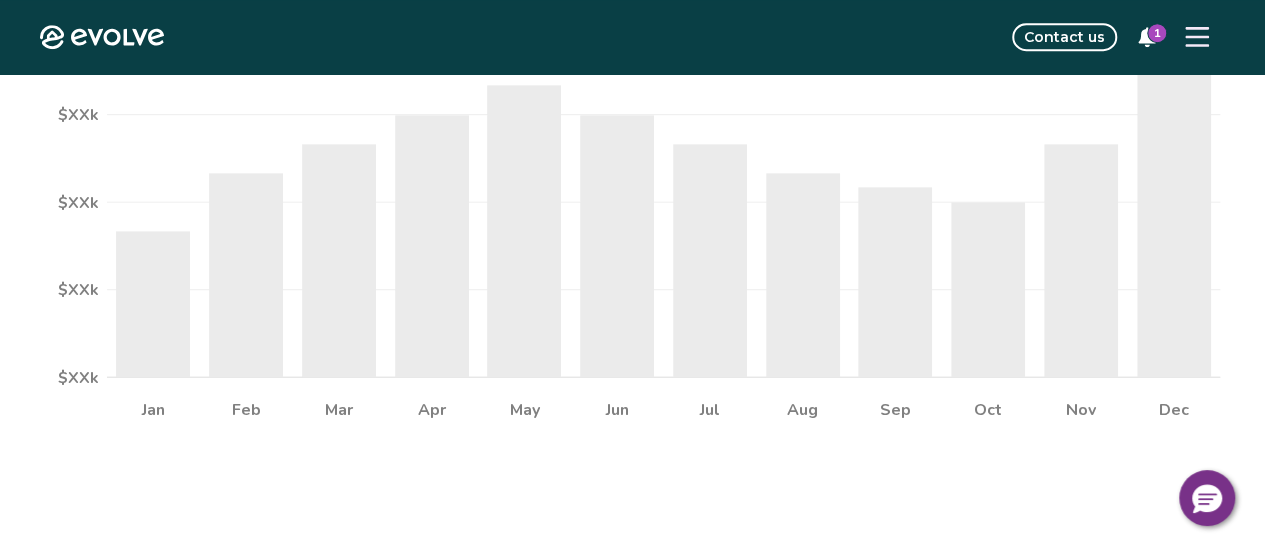 scroll, scrollTop: 0, scrollLeft: 0, axis: both 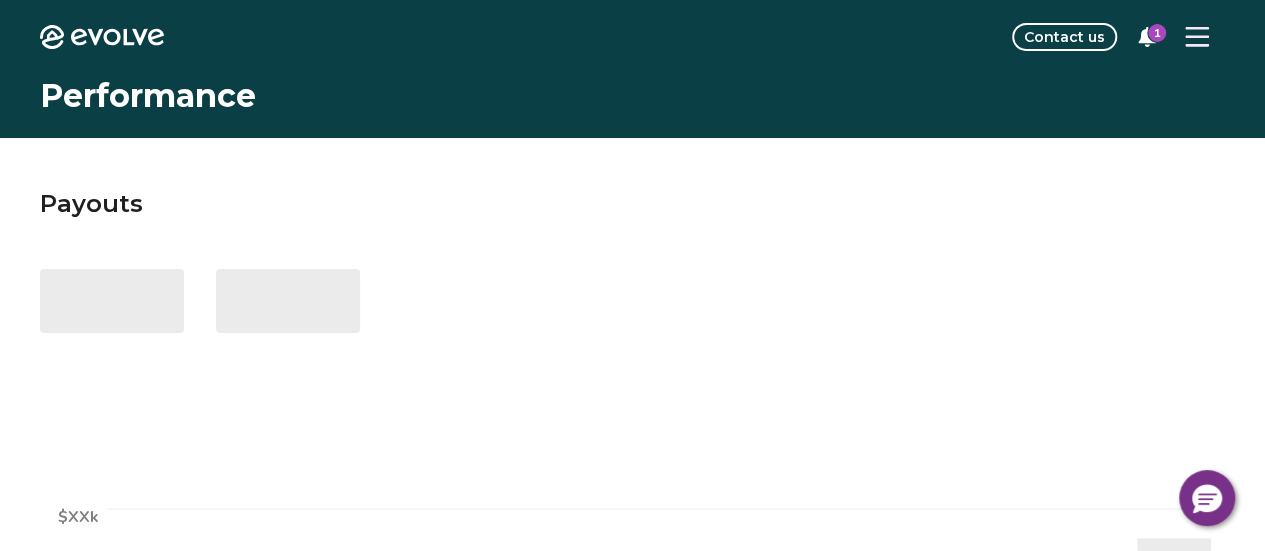 select on "****" 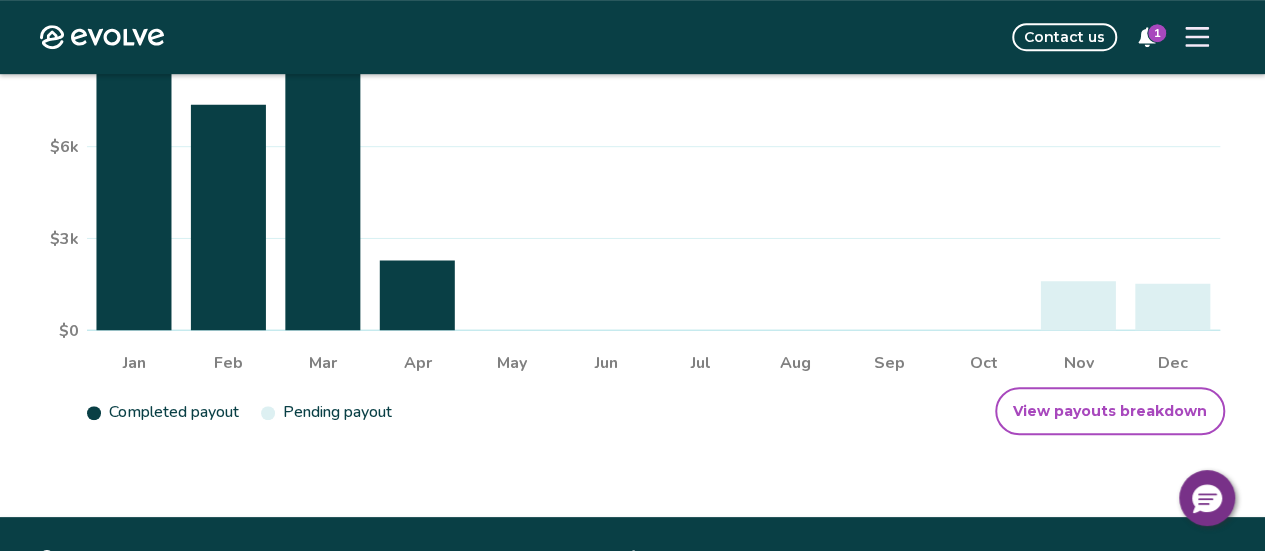 scroll, scrollTop: 593, scrollLeft: 0, axis: vertical 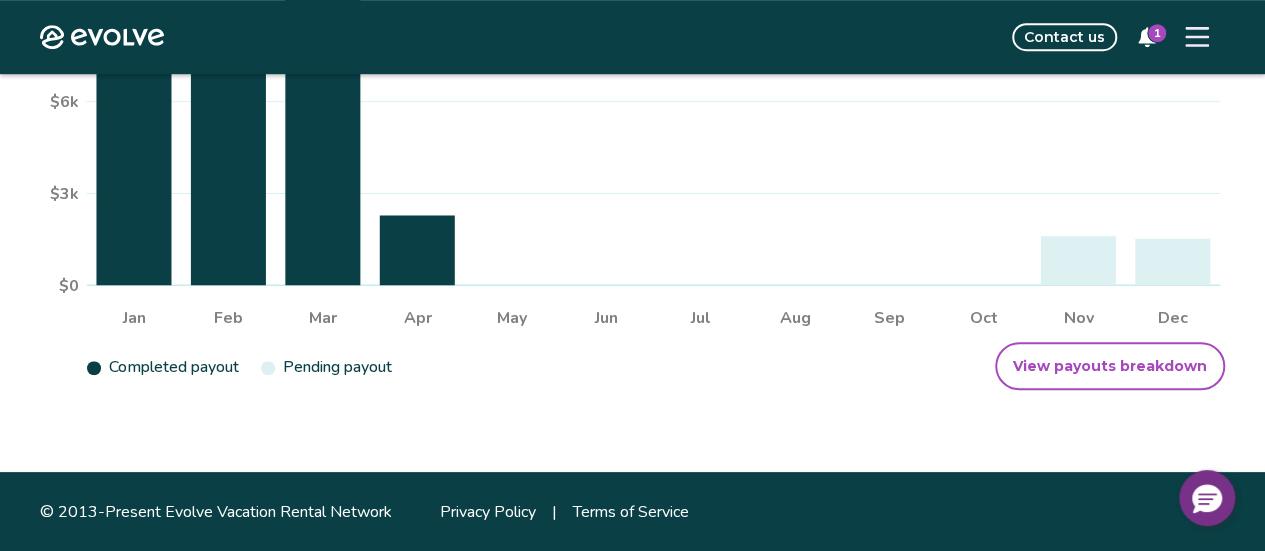 click on "View payouts breakdown" at bounding box center (1110, 366) 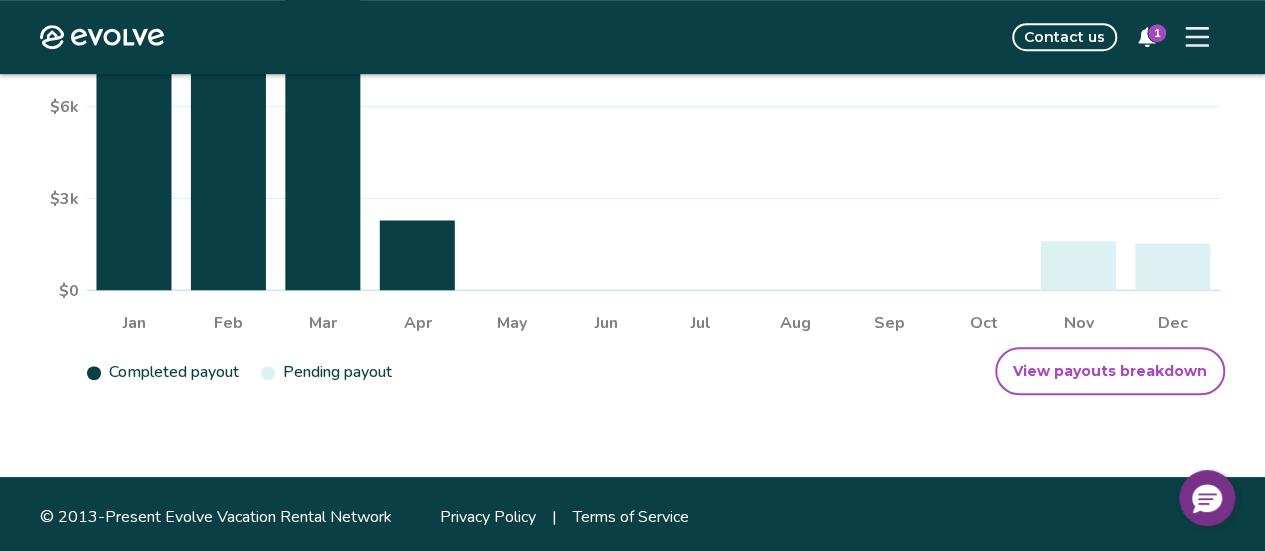 scroll, scrollTop: 593, scrollLeft: 0, axis: vertical 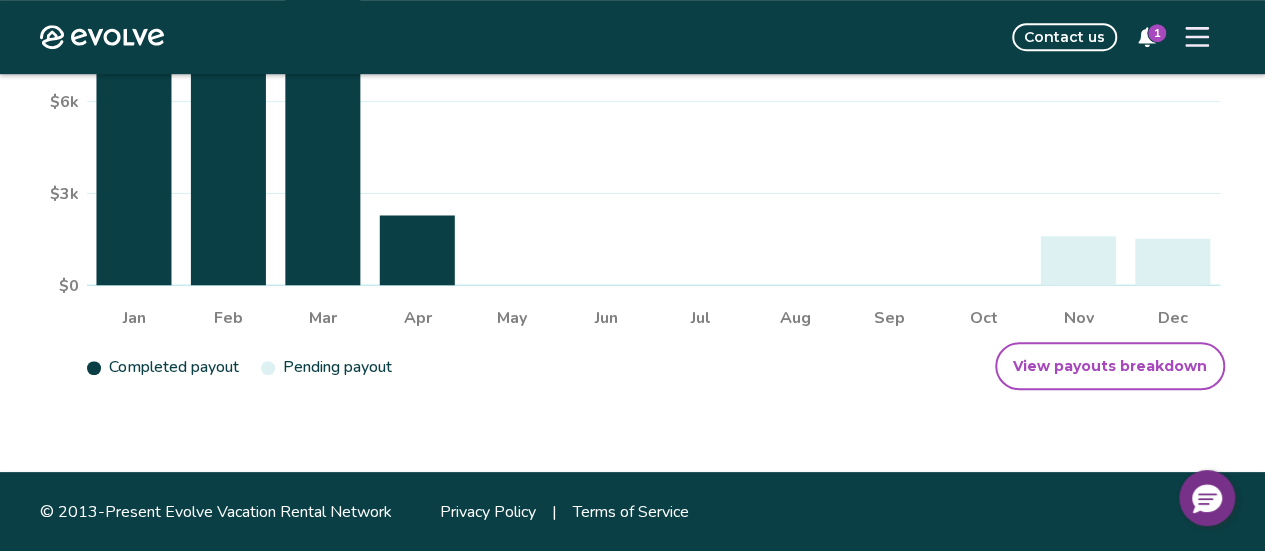 select on "****" 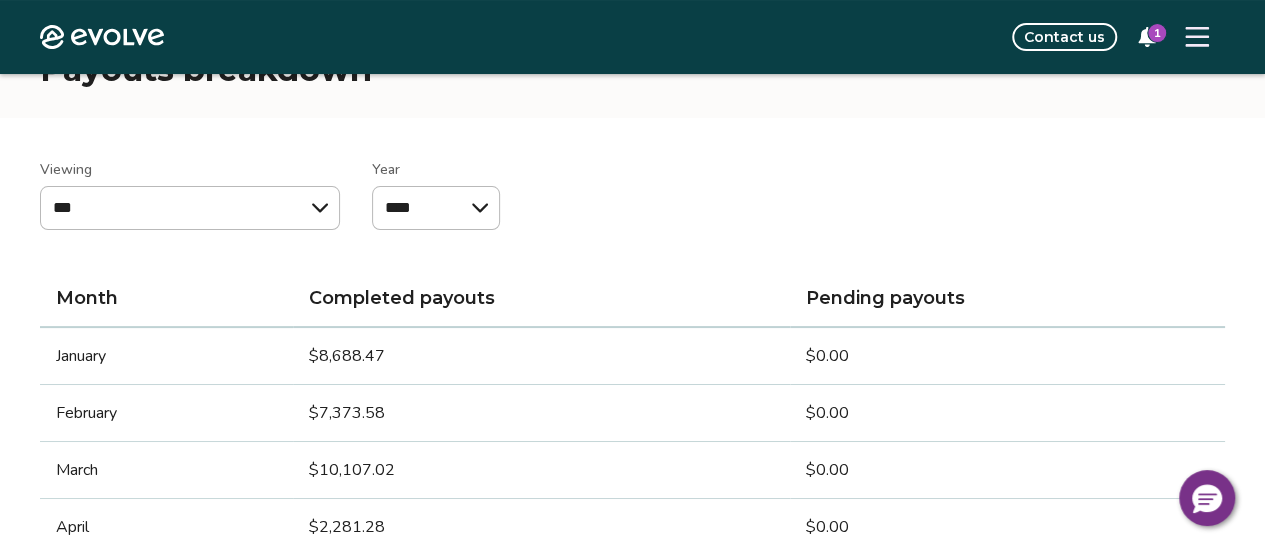 scroll, scrollTop: 0, scrollLeft: 0, axis: both 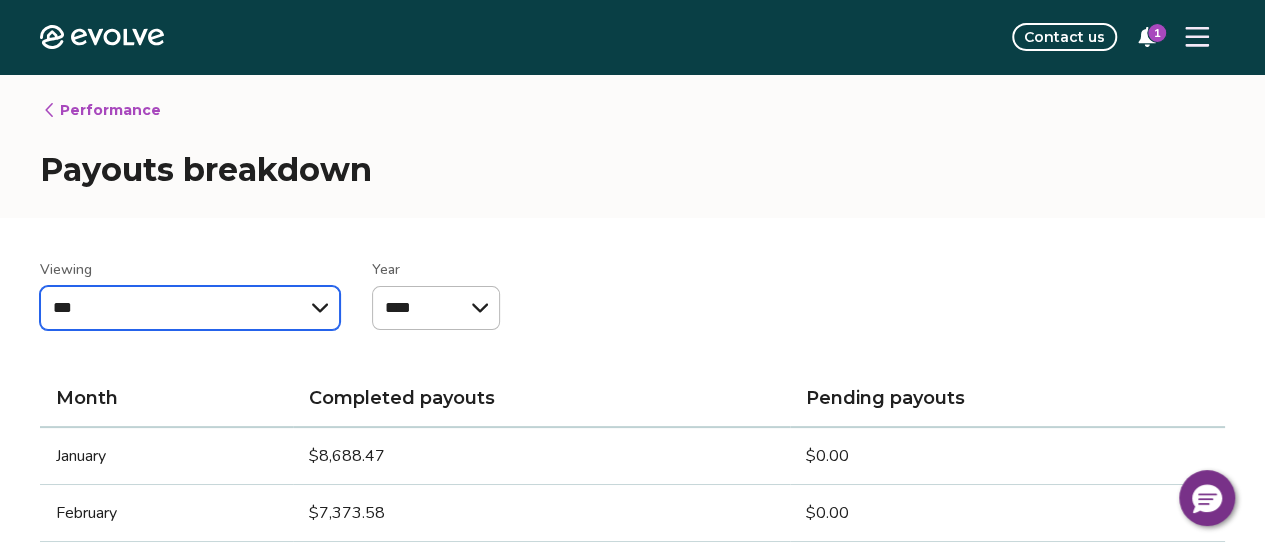 click on "**********" at bounding box center (190, 308) 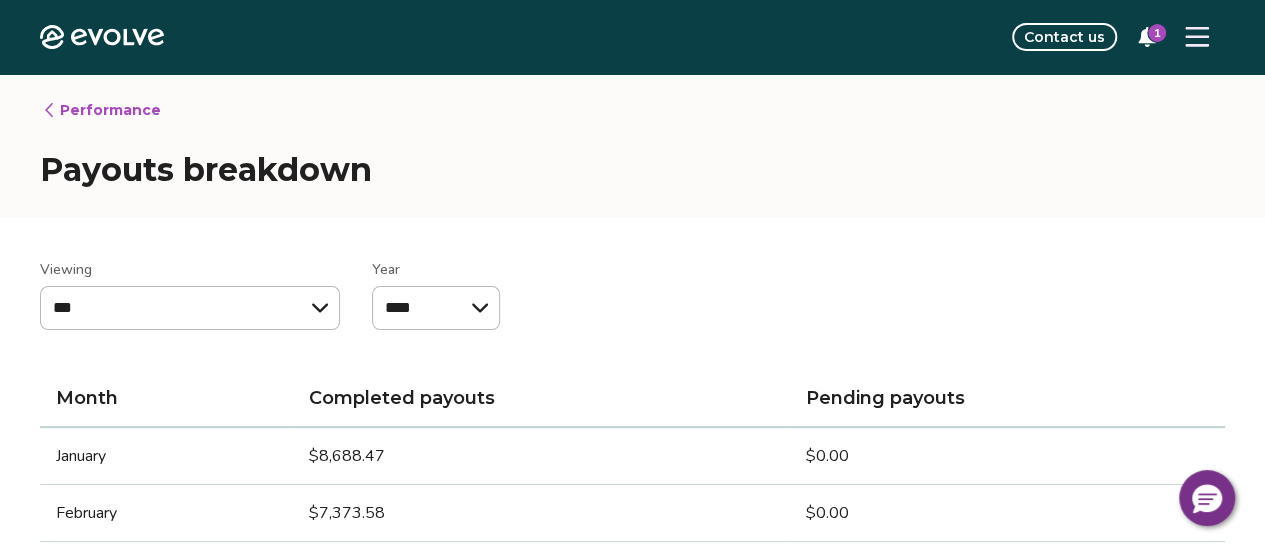 click on "**********" at bounding box center (632, 737) 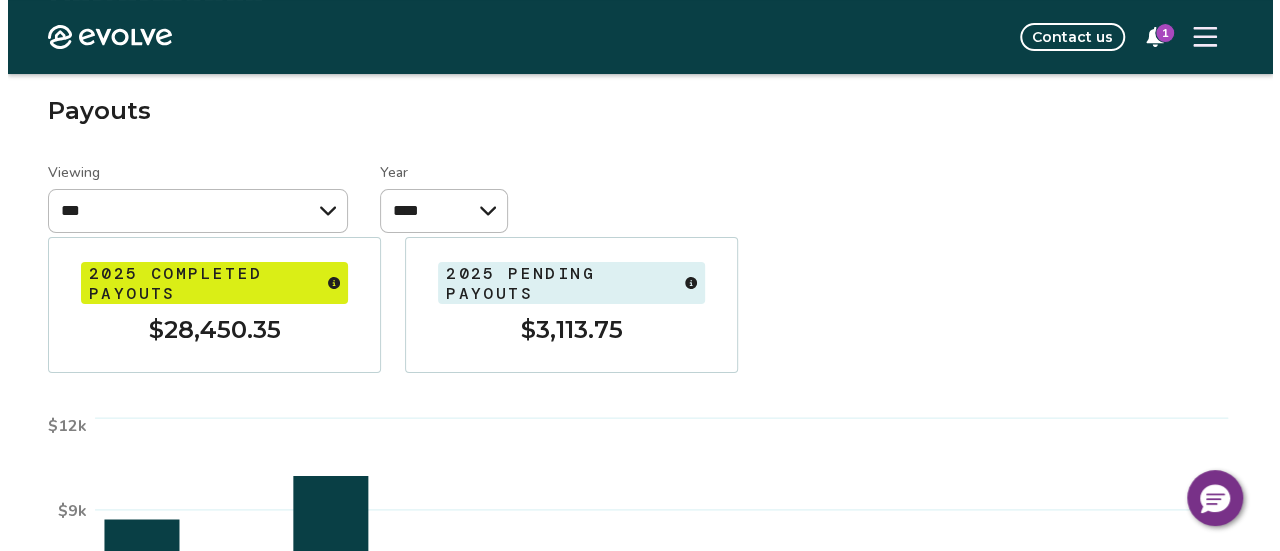 scroll, scrollTop: 0, scrollLeft: 0, axis: both 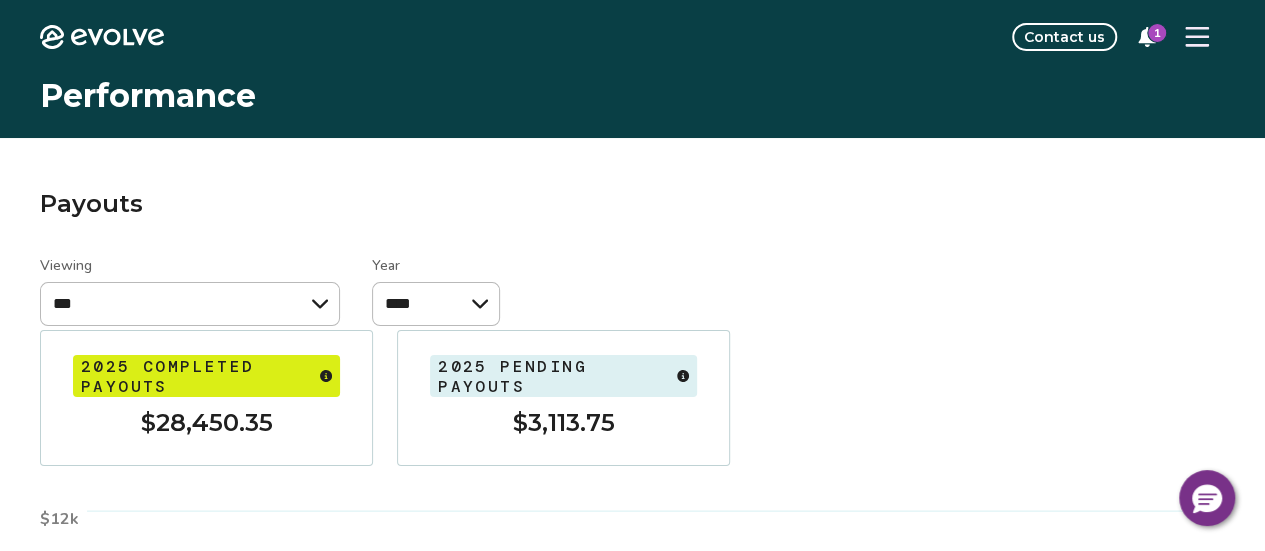 click 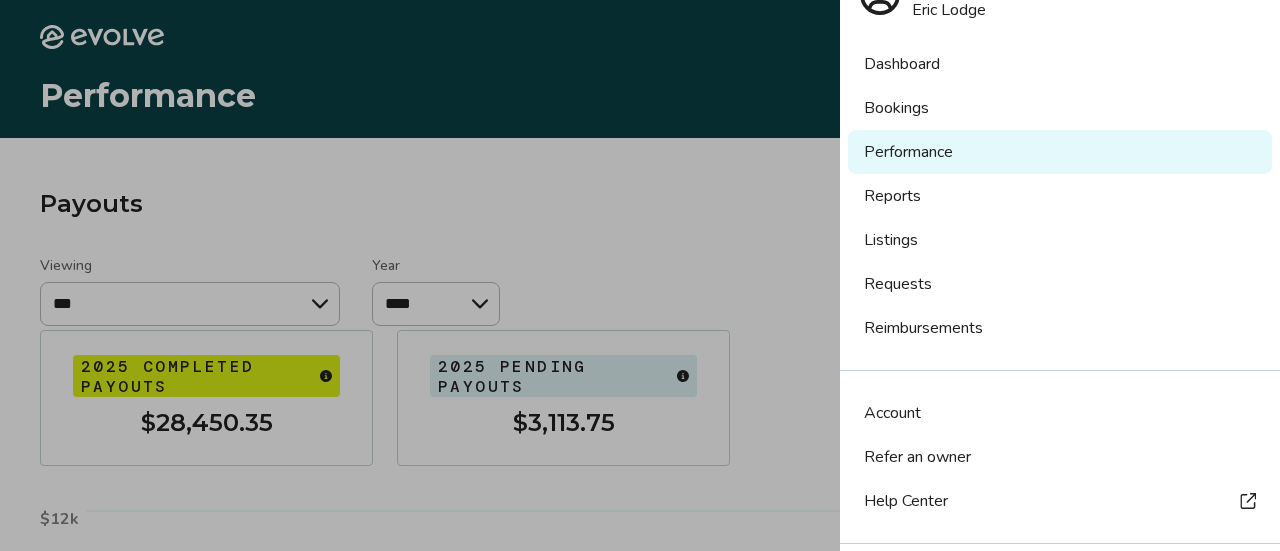 scroll, scrollTop: 0, scrollLeft: 0, axis: both 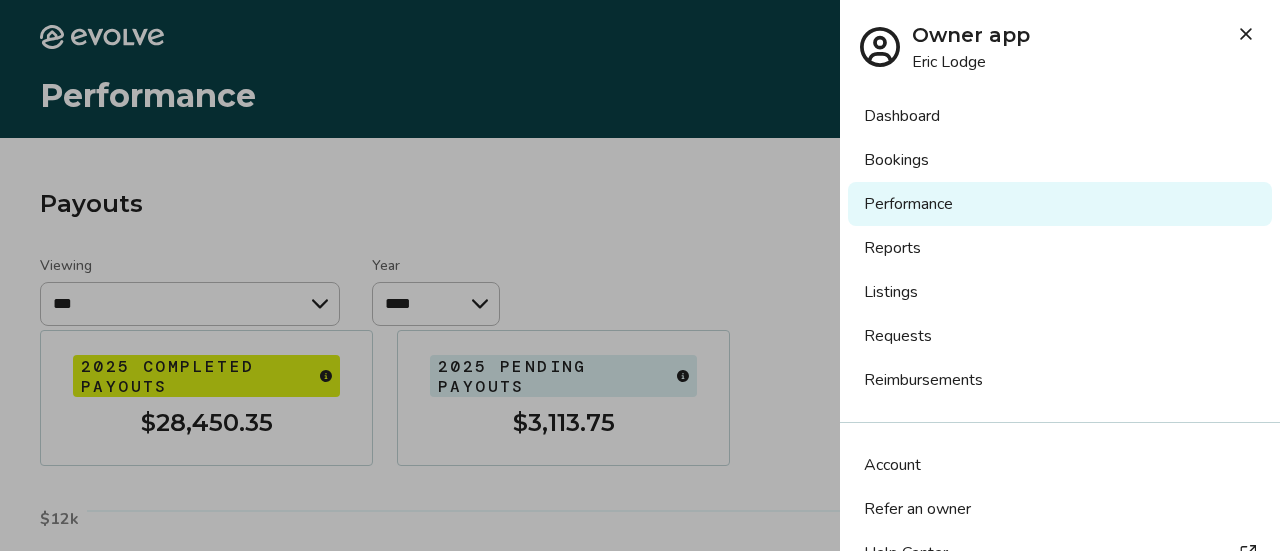 click on "Reports" at bounding box center (1060, 248) 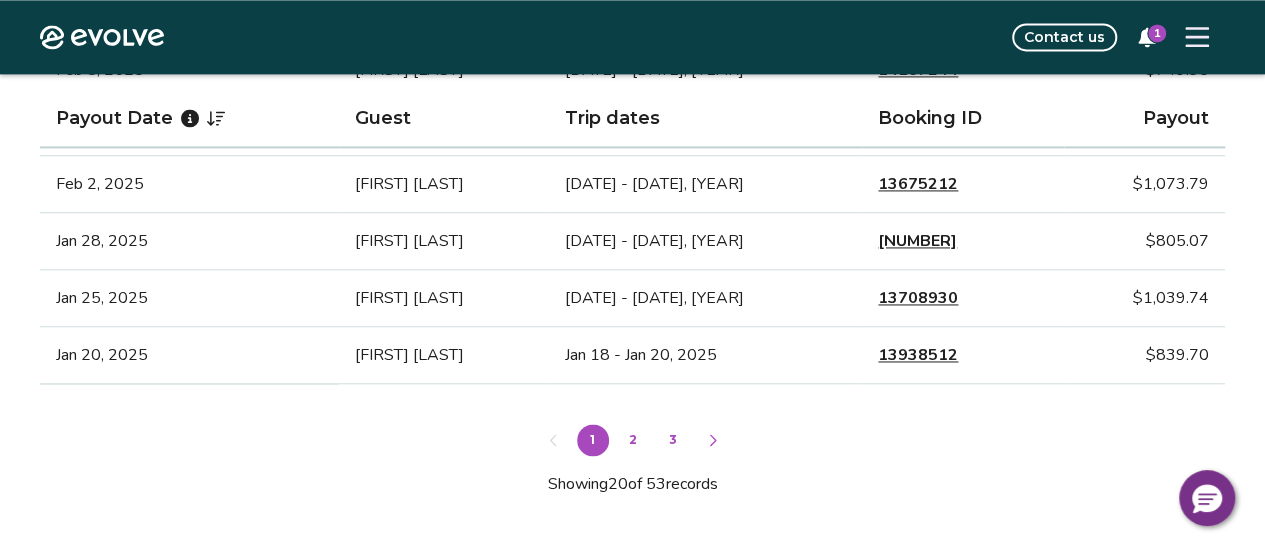 scroll, scrollTop: 1500, scrollLeft: 0, axis: vertical 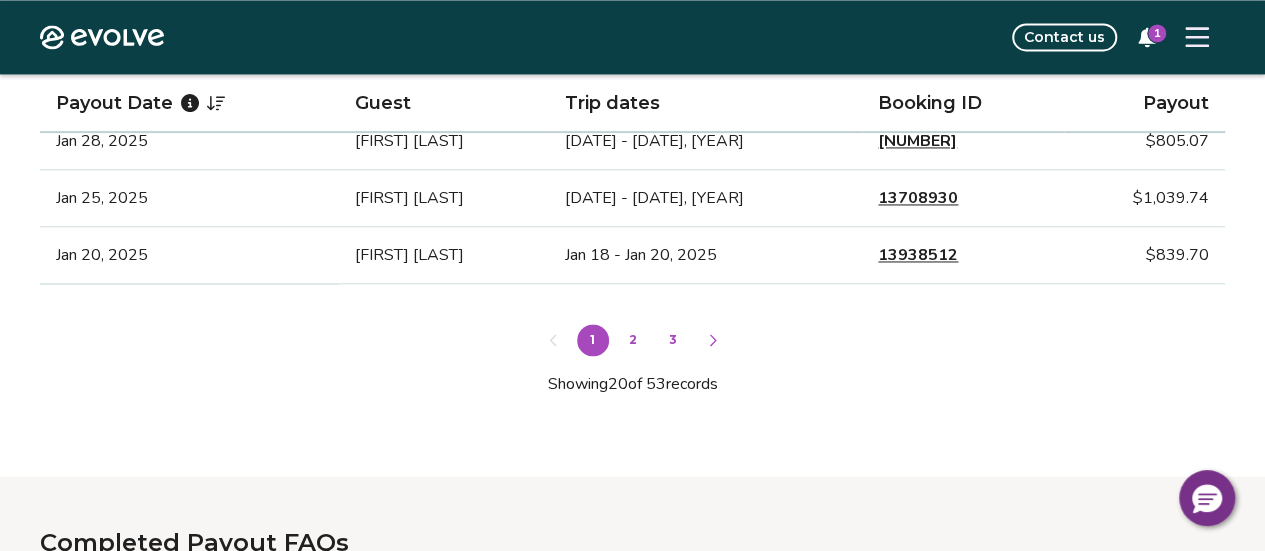 click on "2" at bounding box center [633, 340] 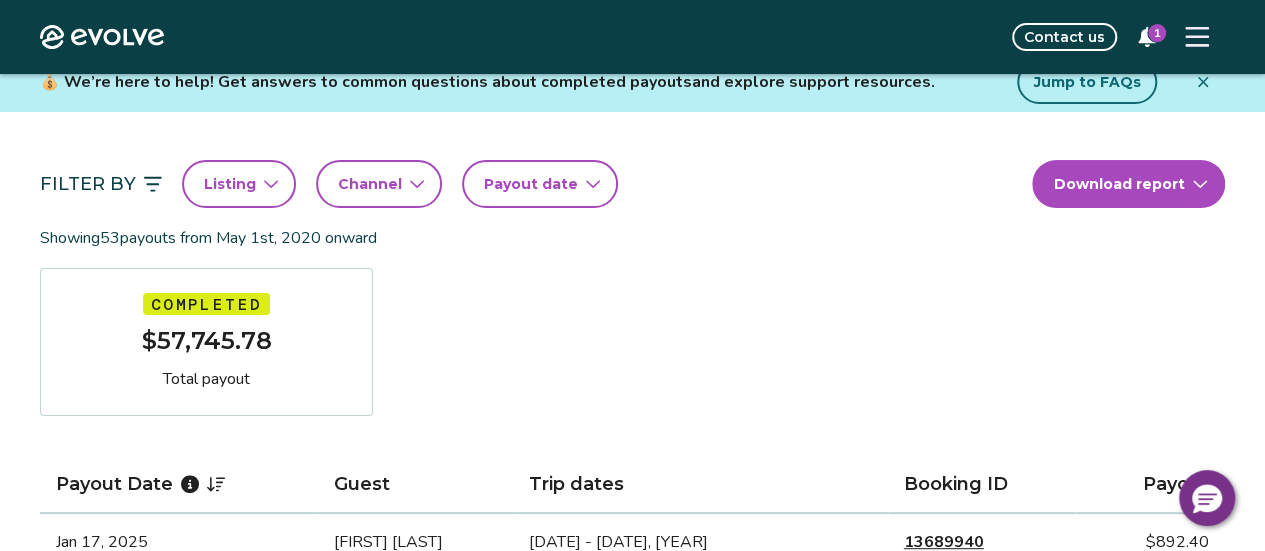 scroll, scrollTop: 0, scrollLeft: 0, axis: both 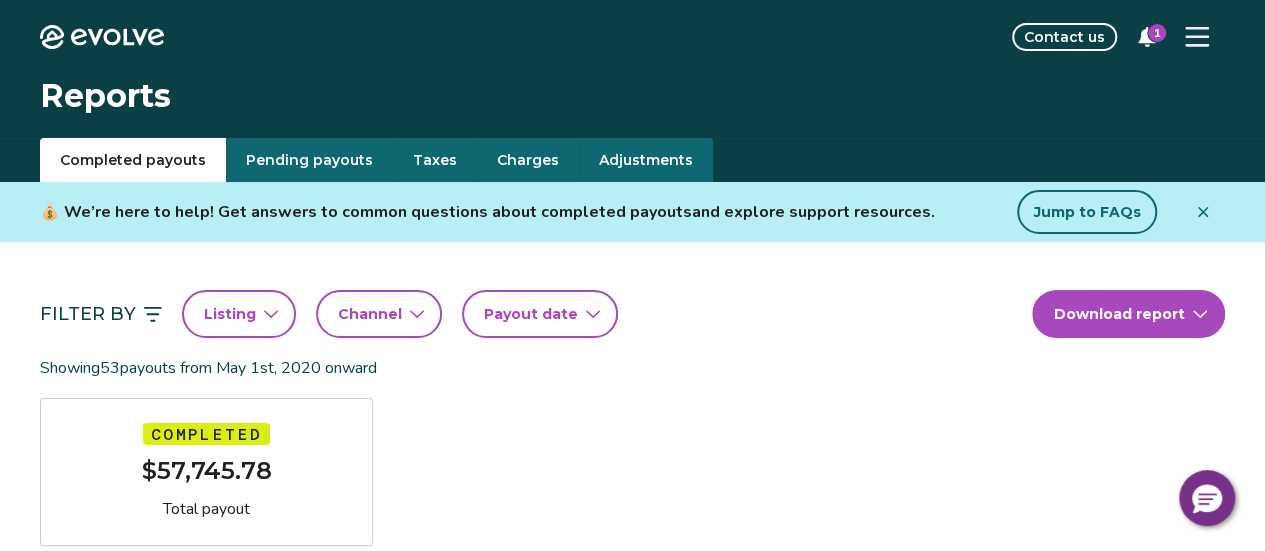 click on "Taxes" at bounding box center [435, 160] 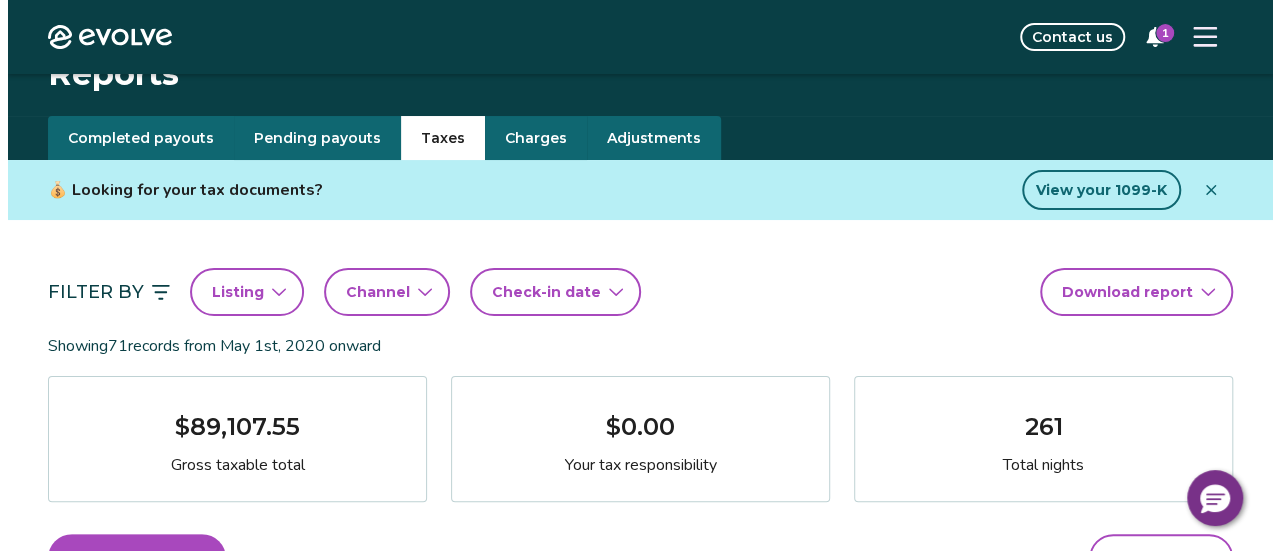 scroll, scrollTop: 0, scrollLeft: 0, axis: both 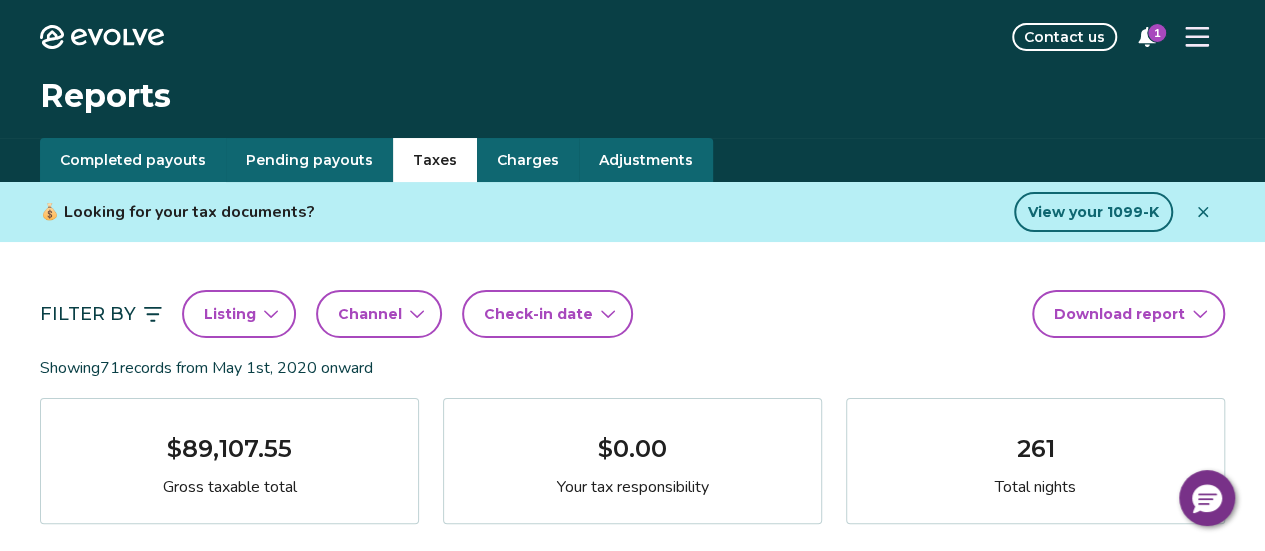 click on "View your 1099-K" at bounding box center (1093, 212) 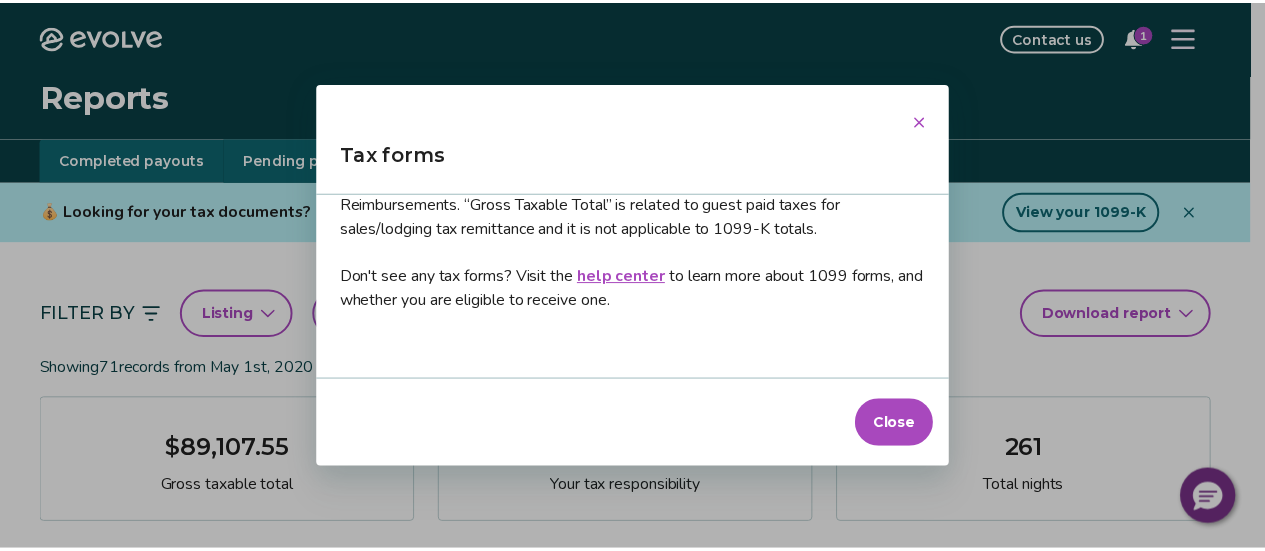 scroll, scrollTop: 140, scrollLeft: 0, axis: vertical 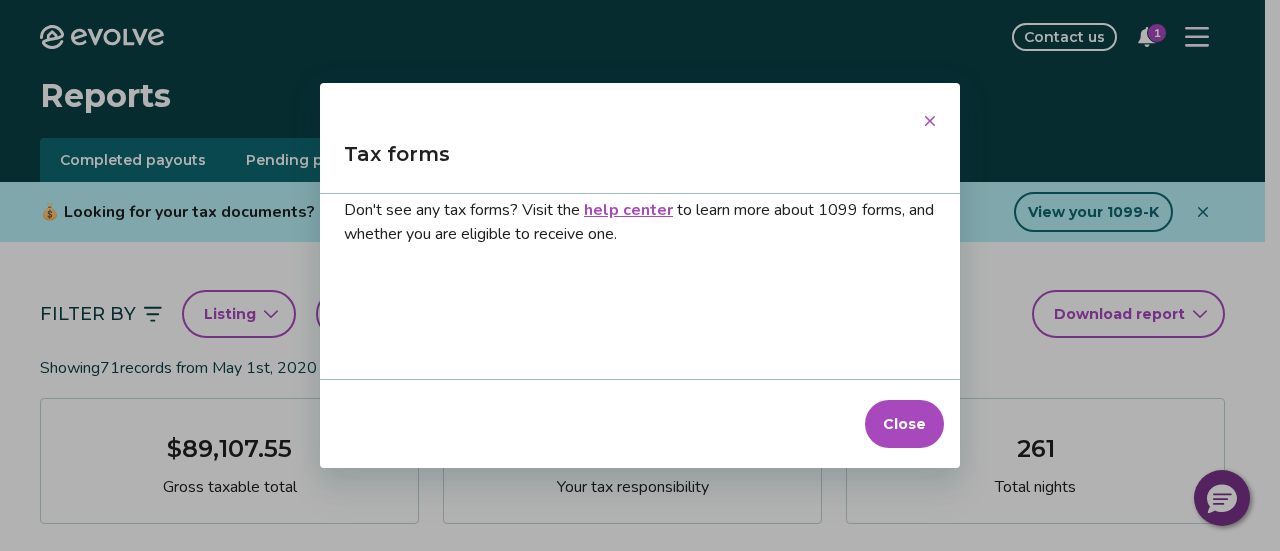 click on "Close" at bounding box center [904, 424] 